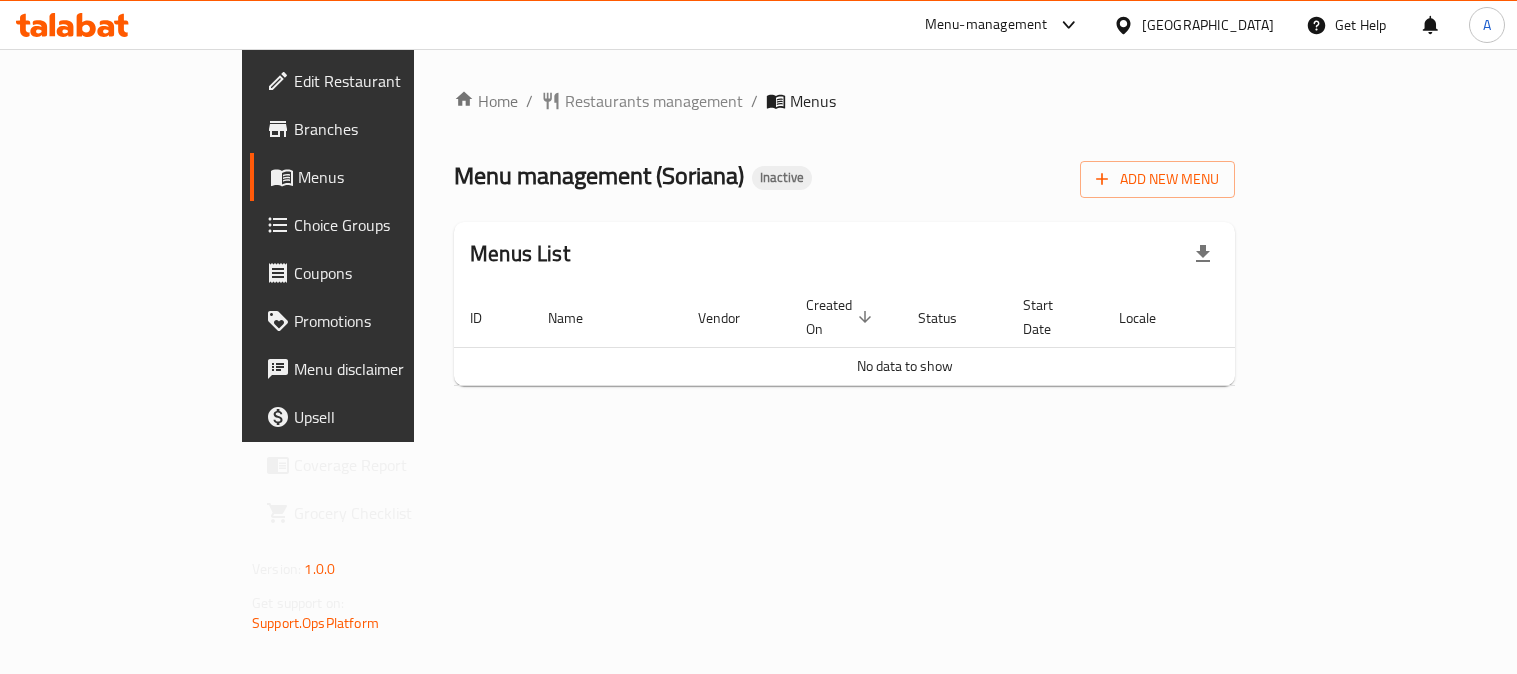 scroll, scrollTop: 0, scrollLeft: 0, axis: both 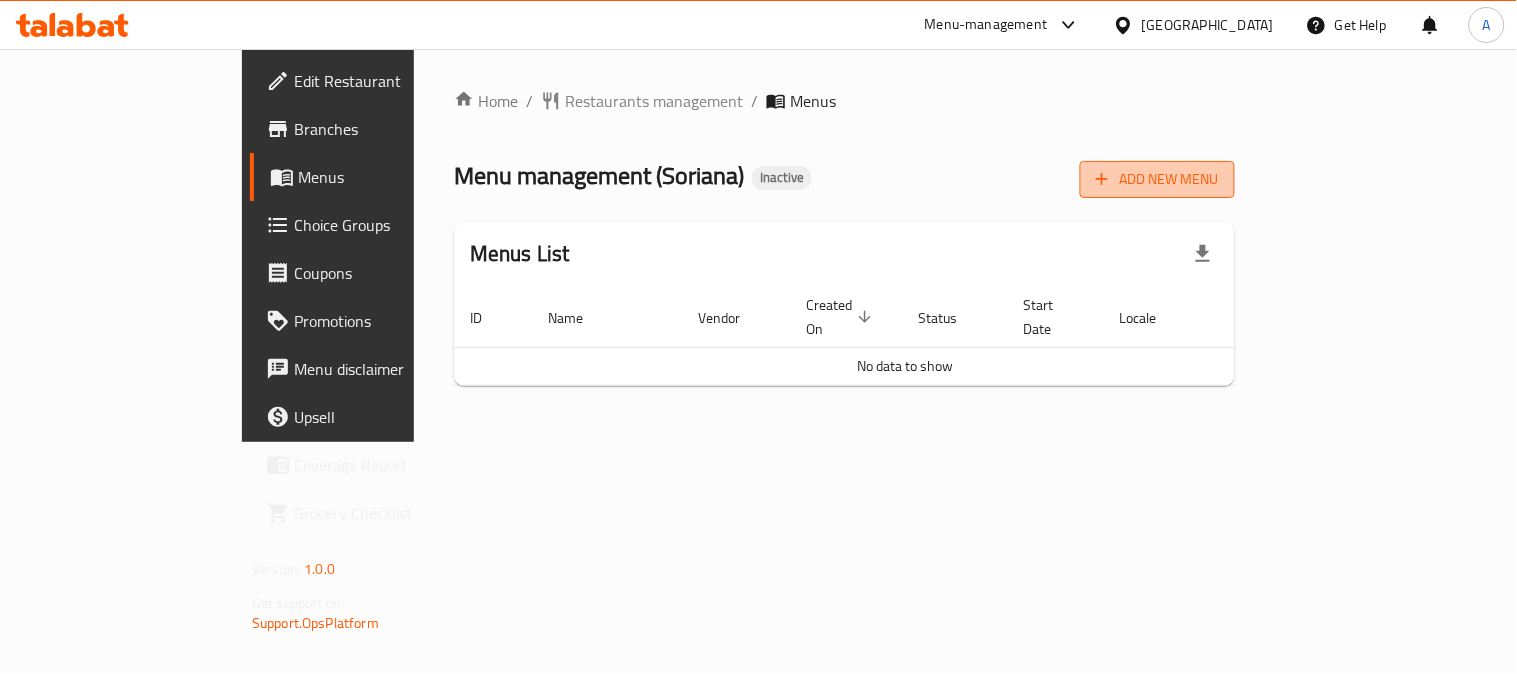 click on "Add New Menu" at bounding box center [1157, 179] 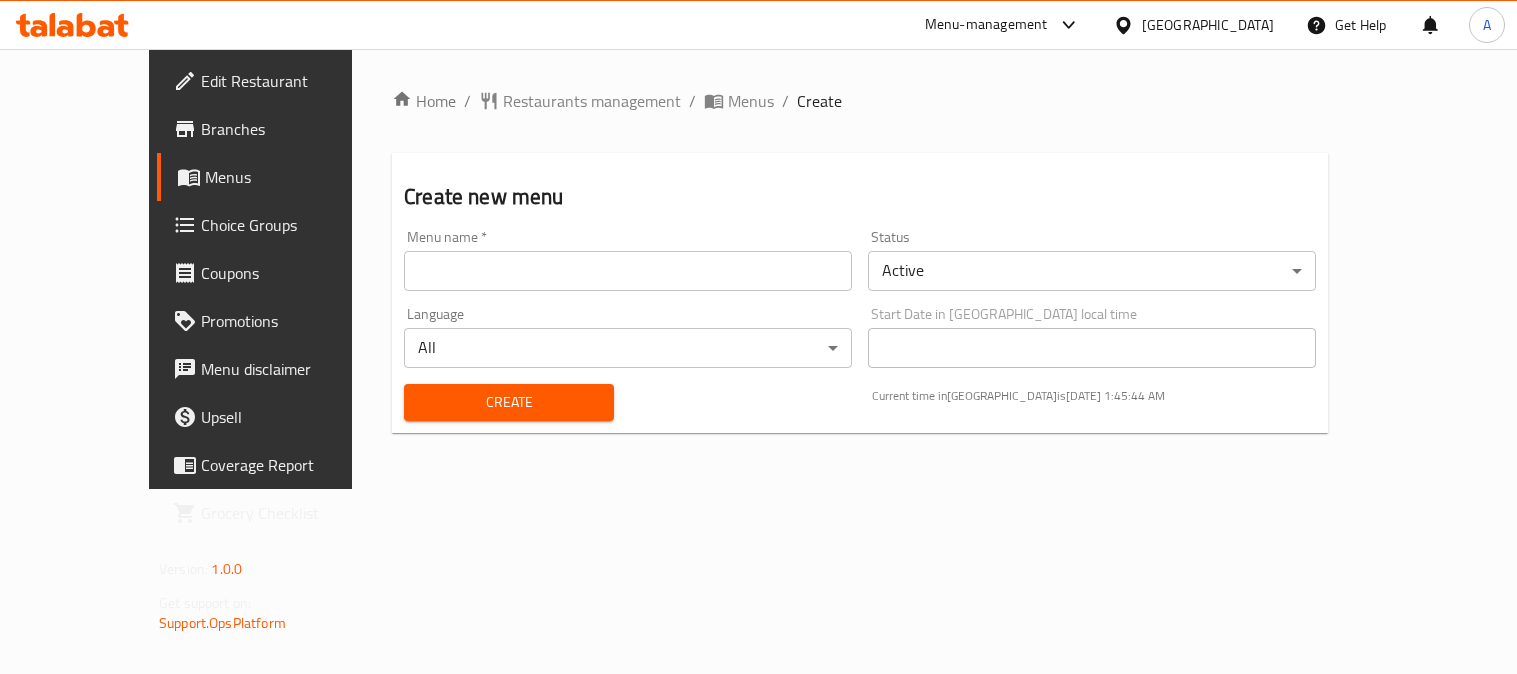 scroll, scrollTop: 0, scrollLeft: 0, axis: both 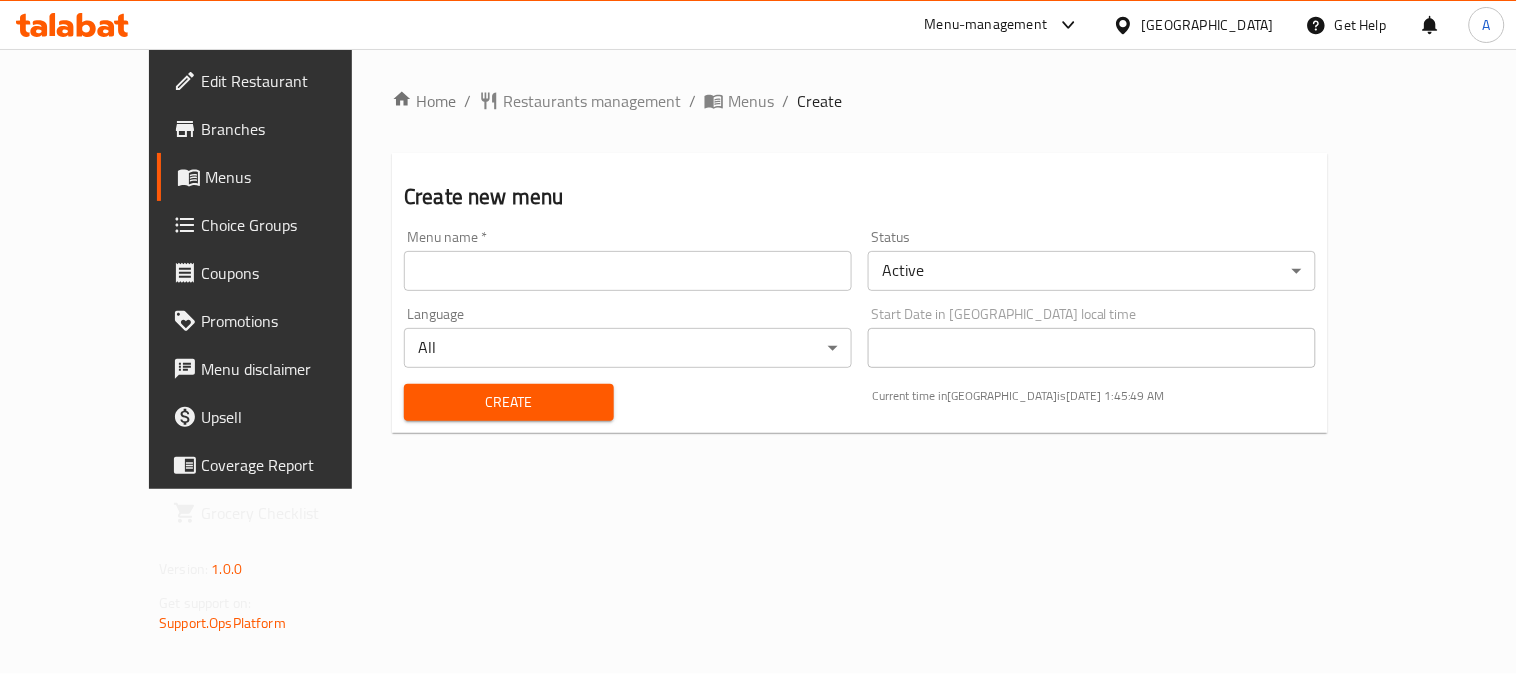 click on "Menu name   * Menu name  *" at bounding box center [628, 260] 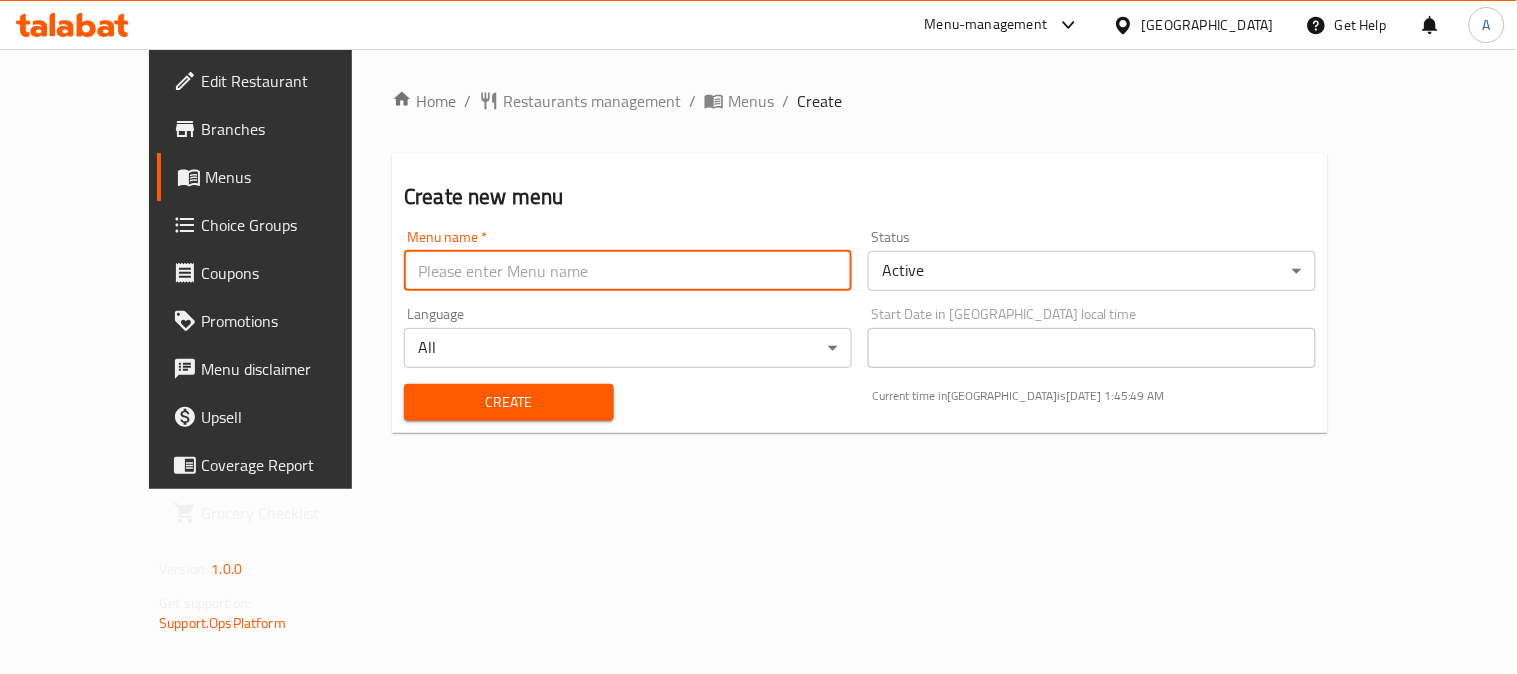 click at bounding box center (628, 271) 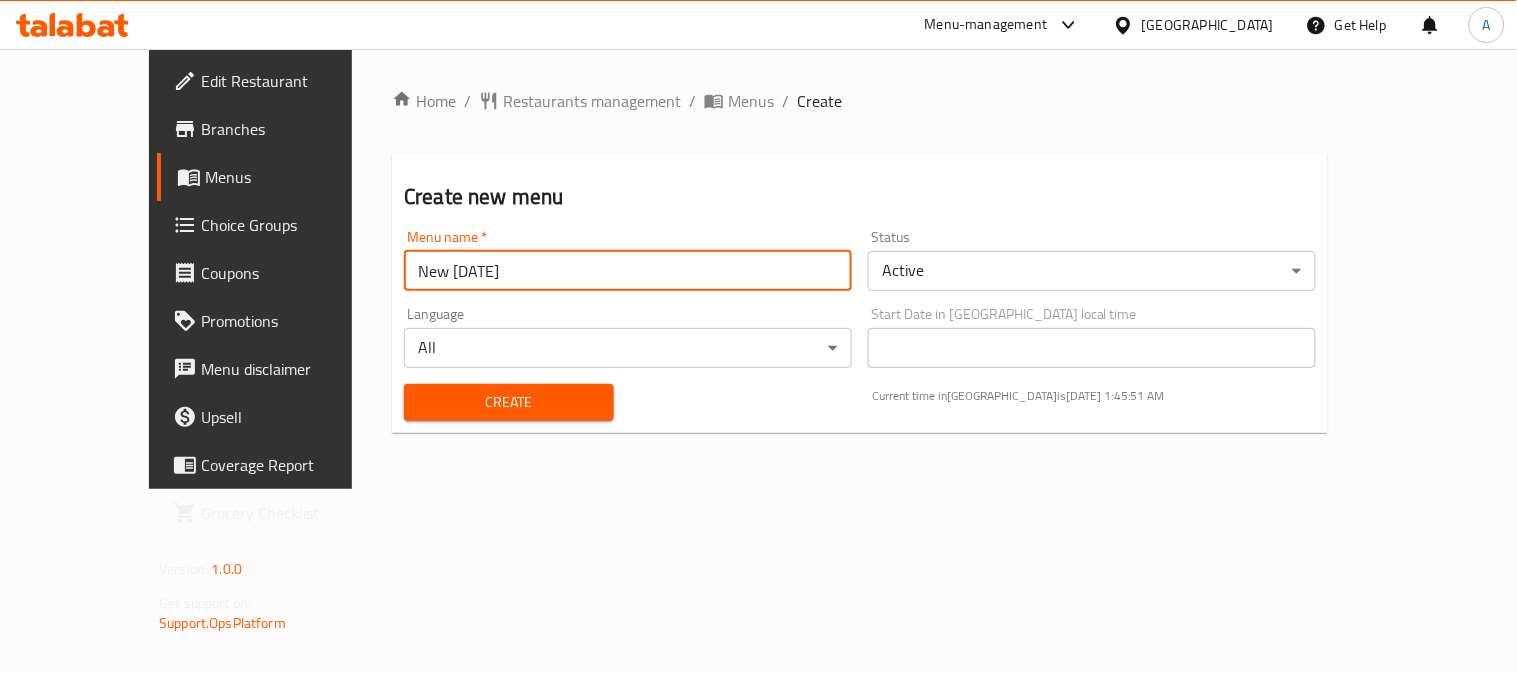 drag, startPoint x: 351, startPoint y: 268, endPoint x: 366, endPoint y: 264, distance: 15.524175 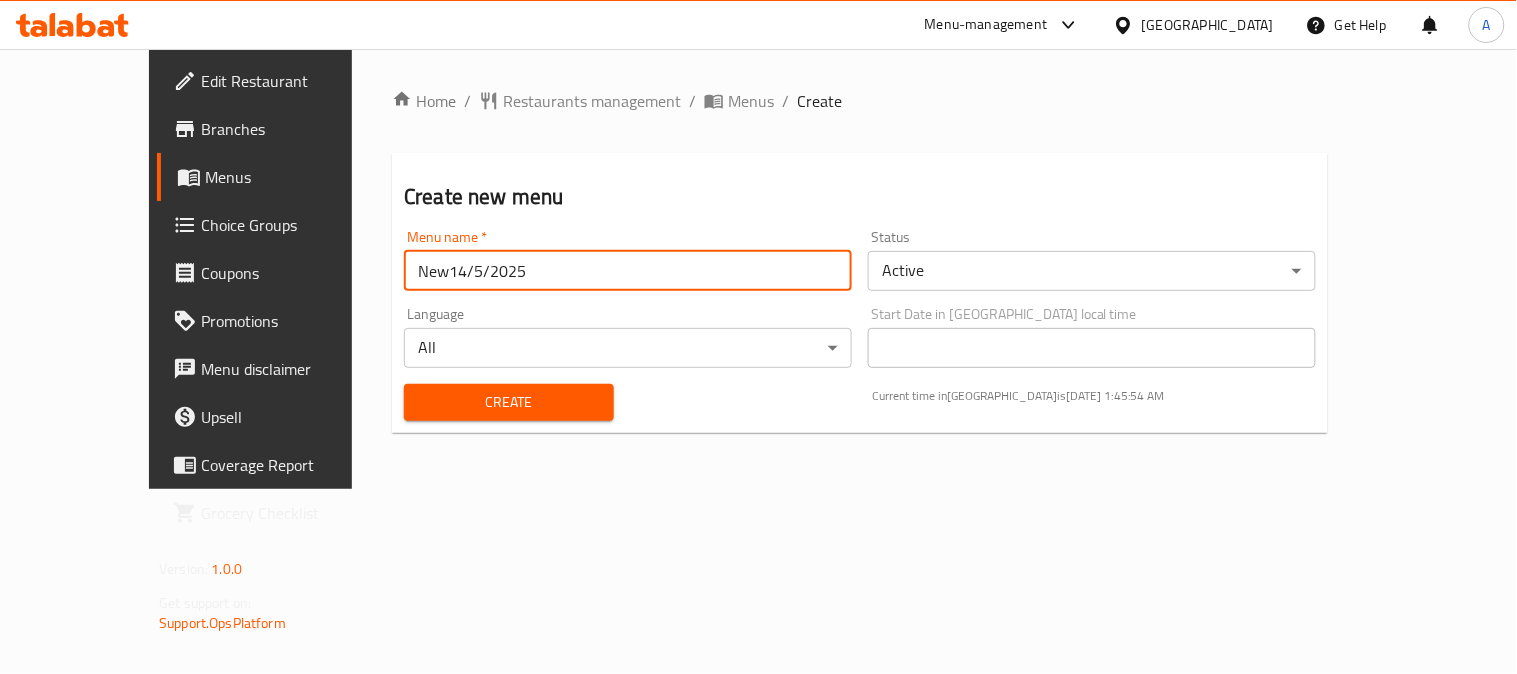 click on "New14/5/2025" at bounding box center (628, 271) 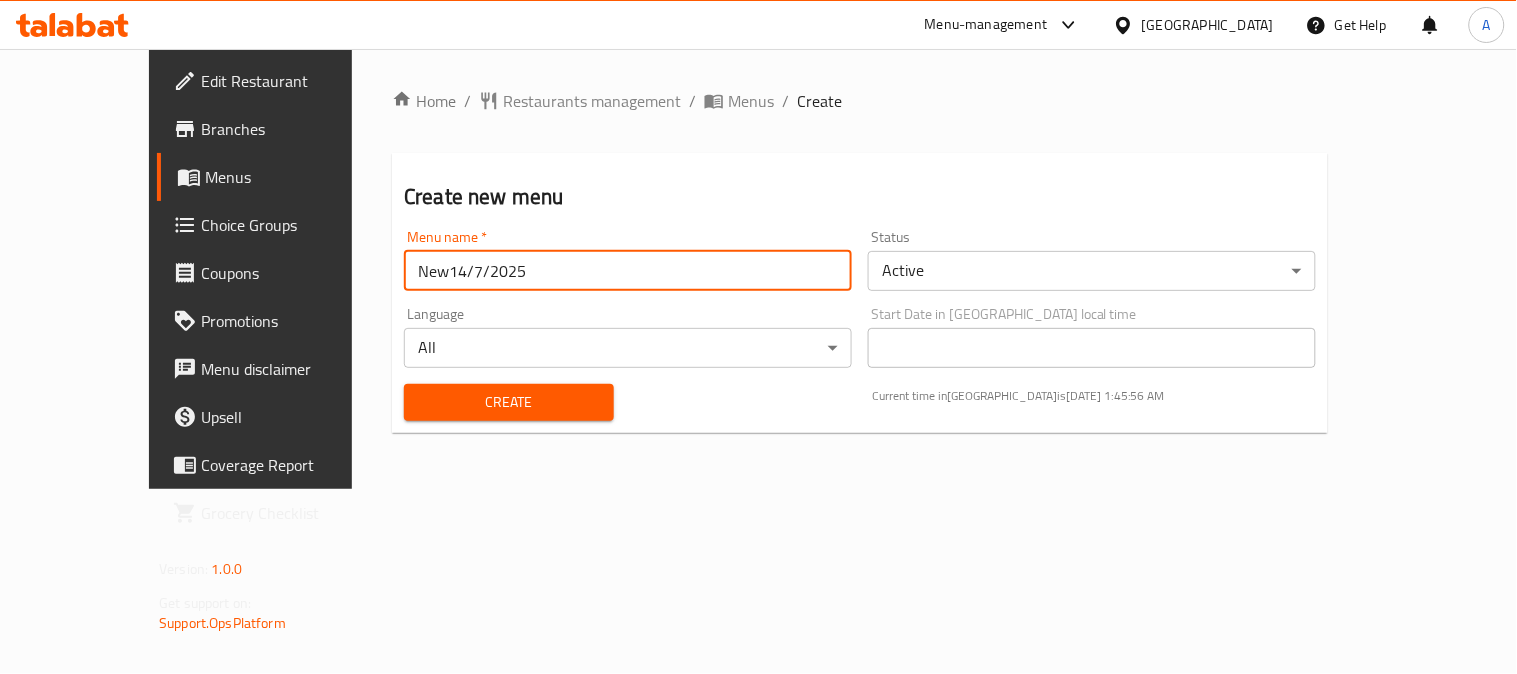 type on "New14/7/2025" 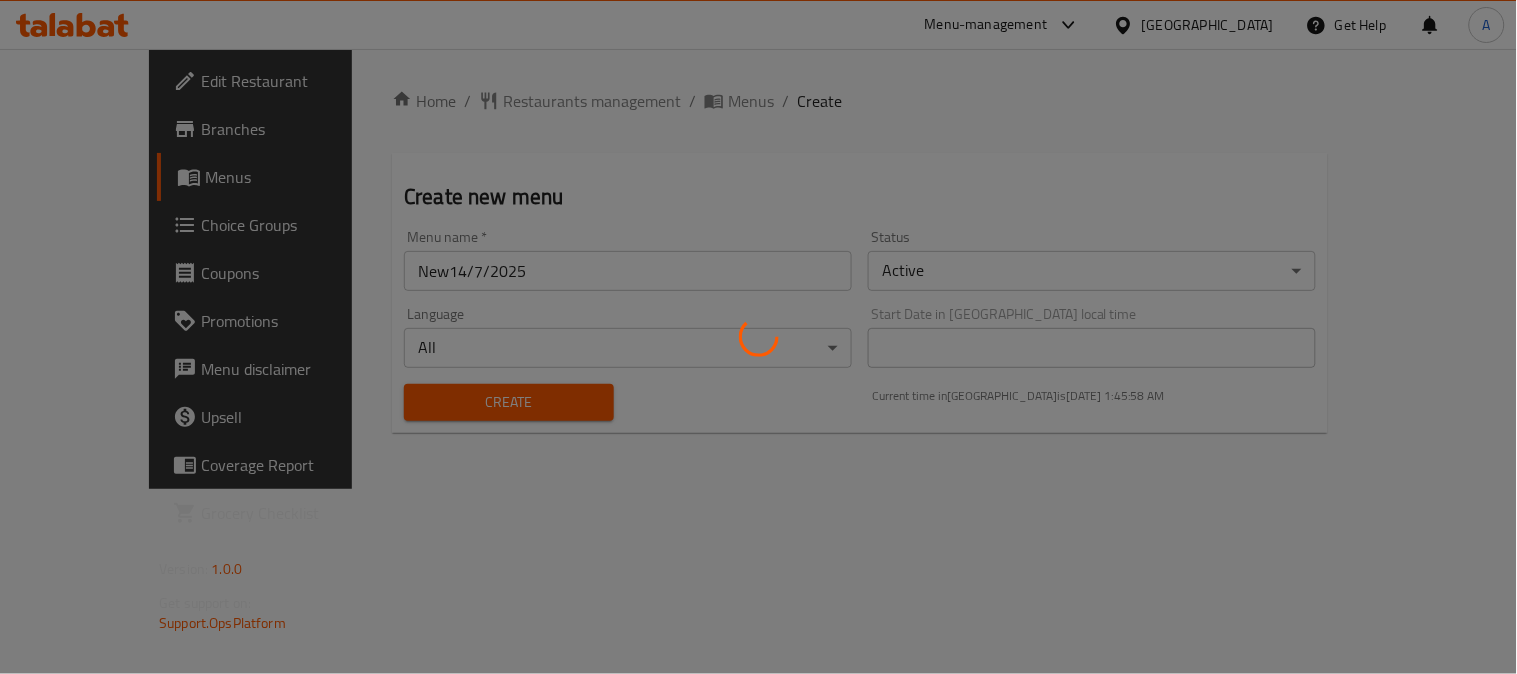 type 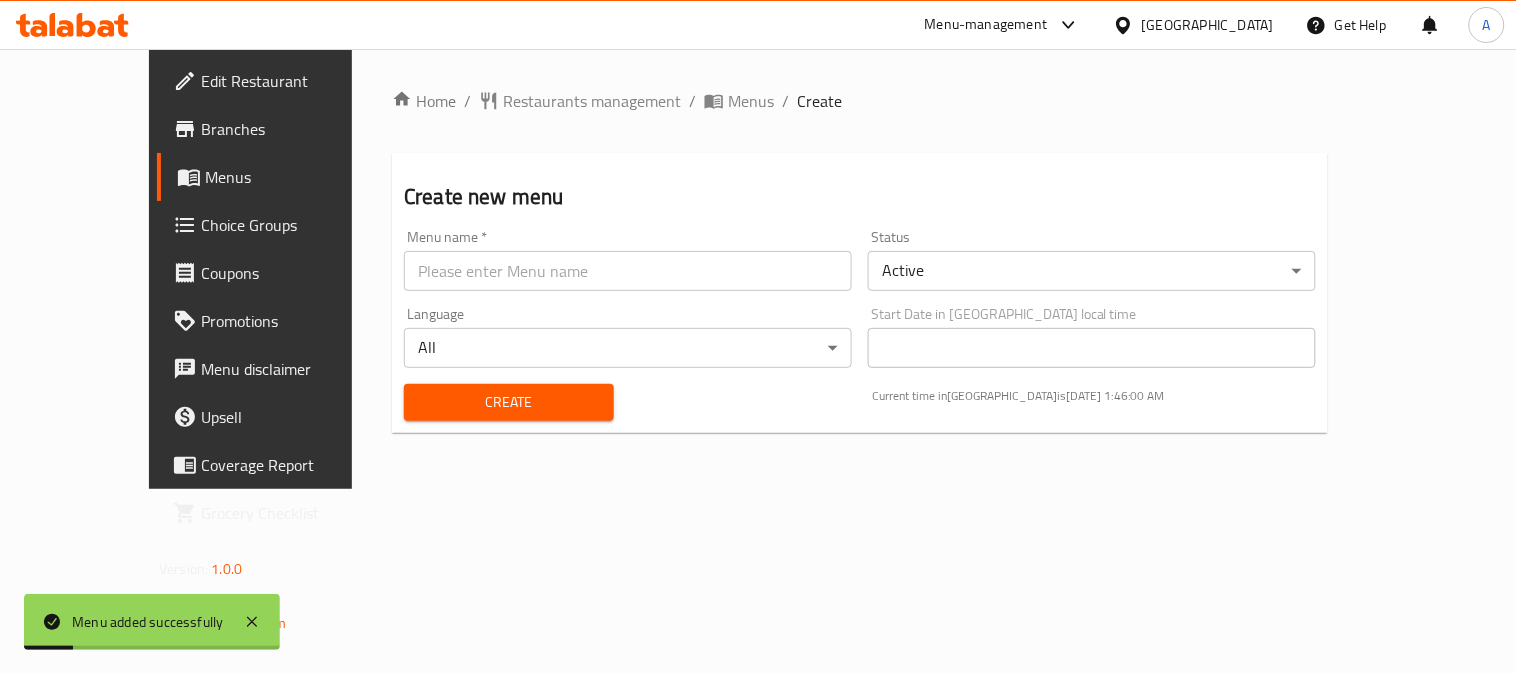click on "Edit Restaurant" at bounding box center (293, 81) 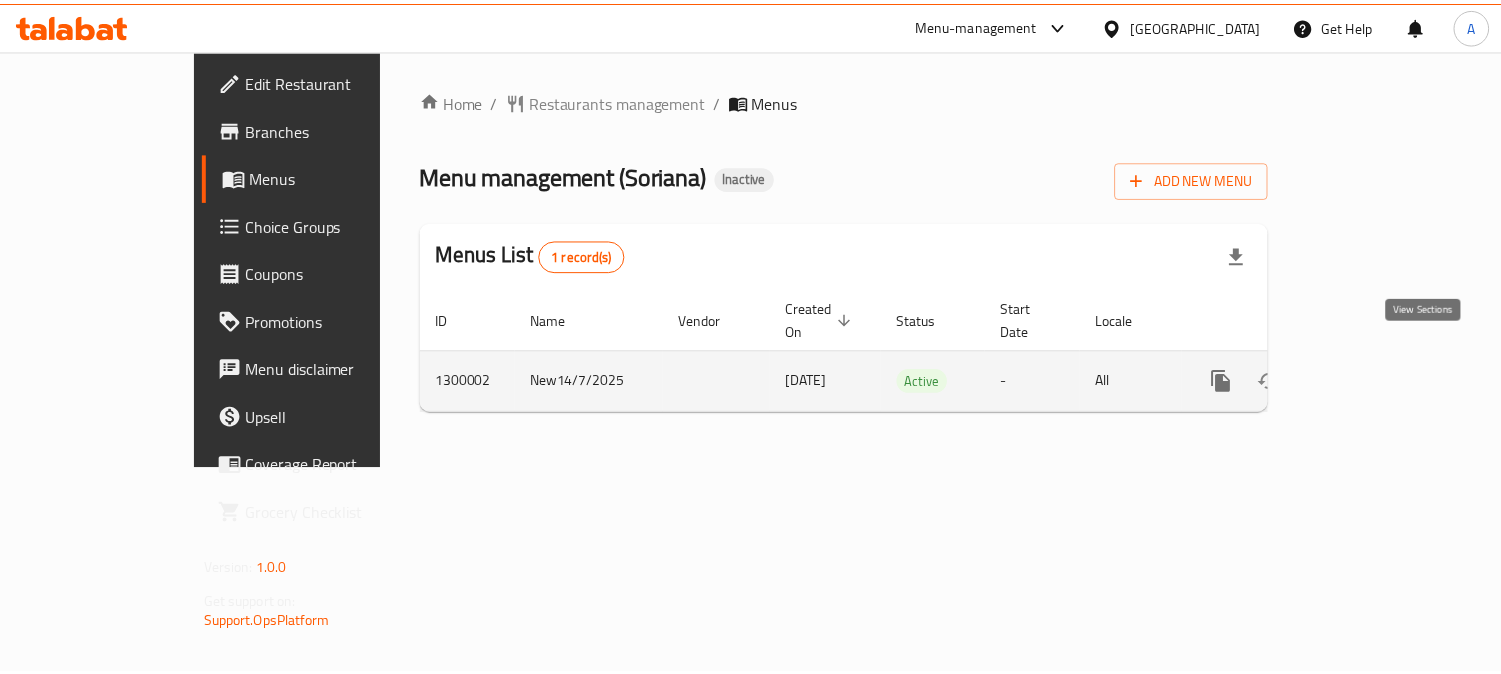 scroll, scrollTop: 0, scrollLeft: 0, axis: both 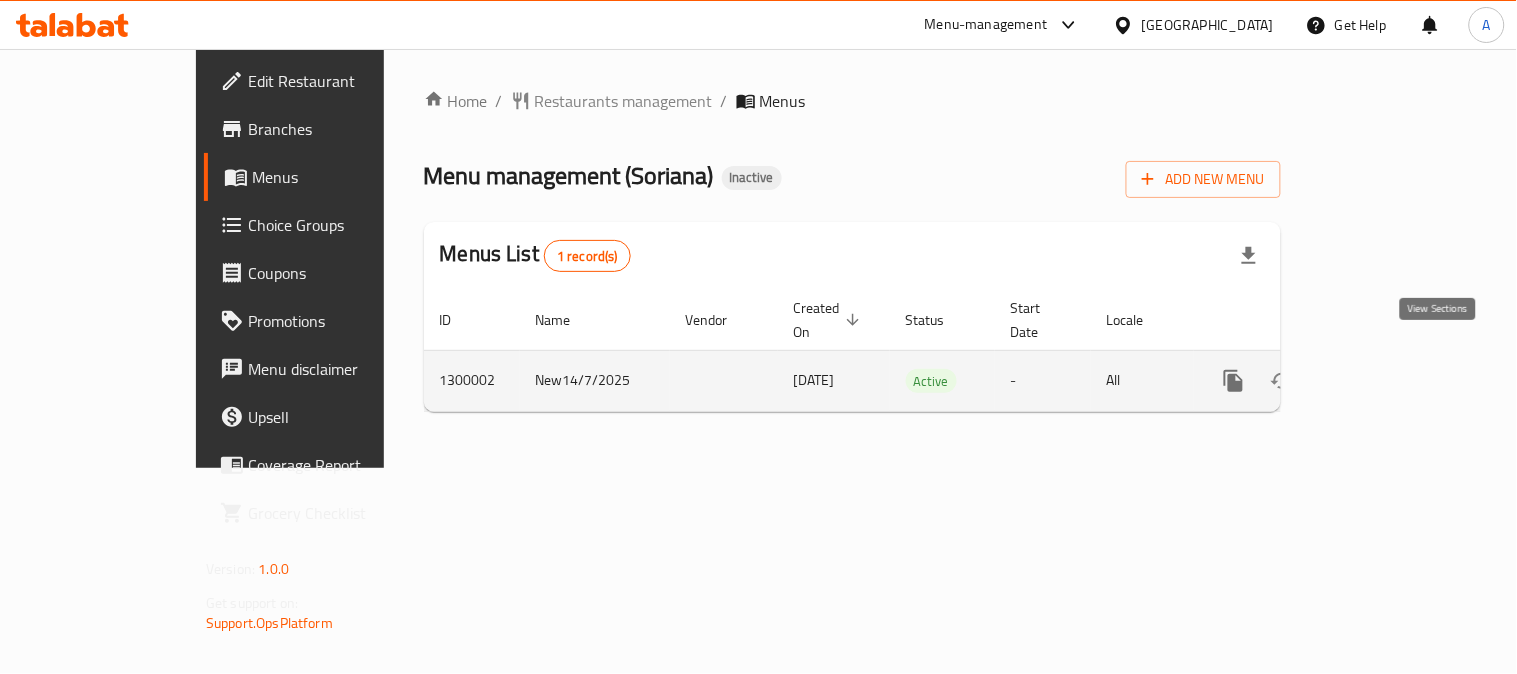 click 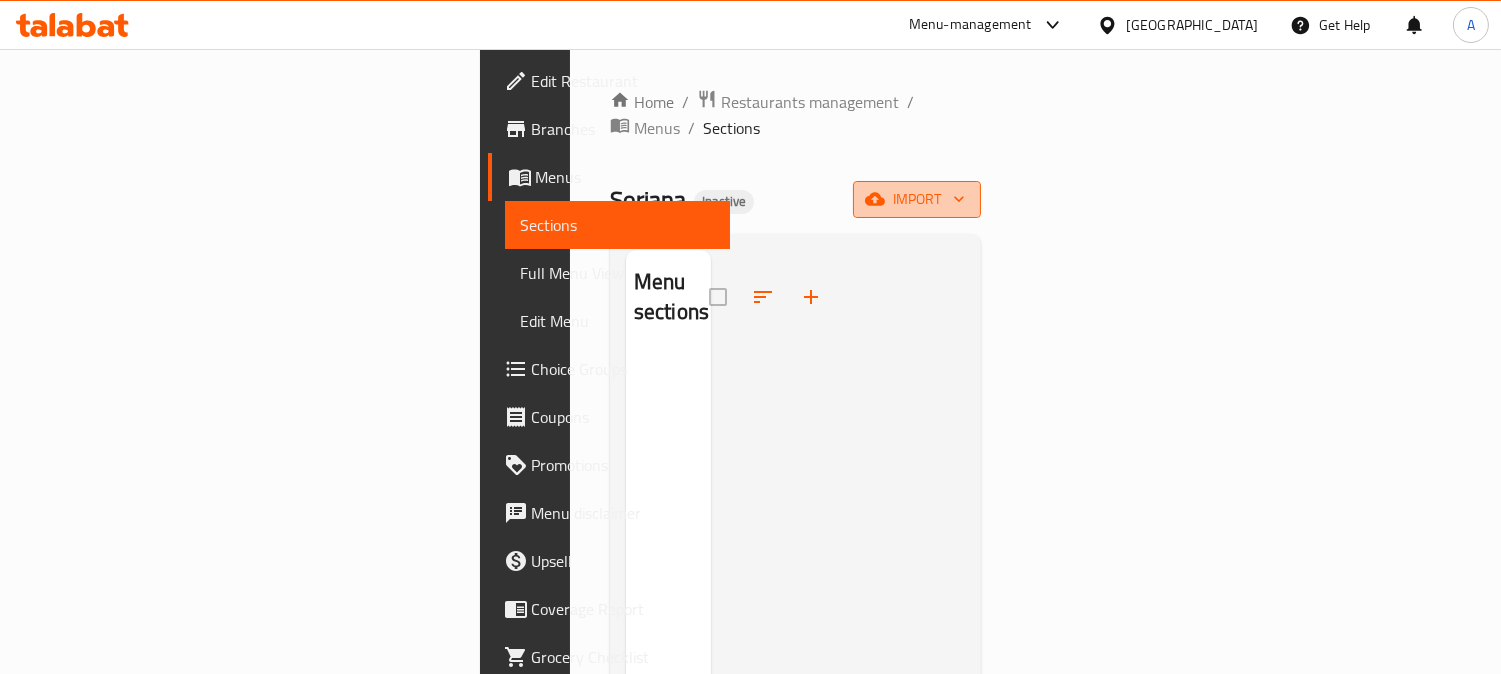 click 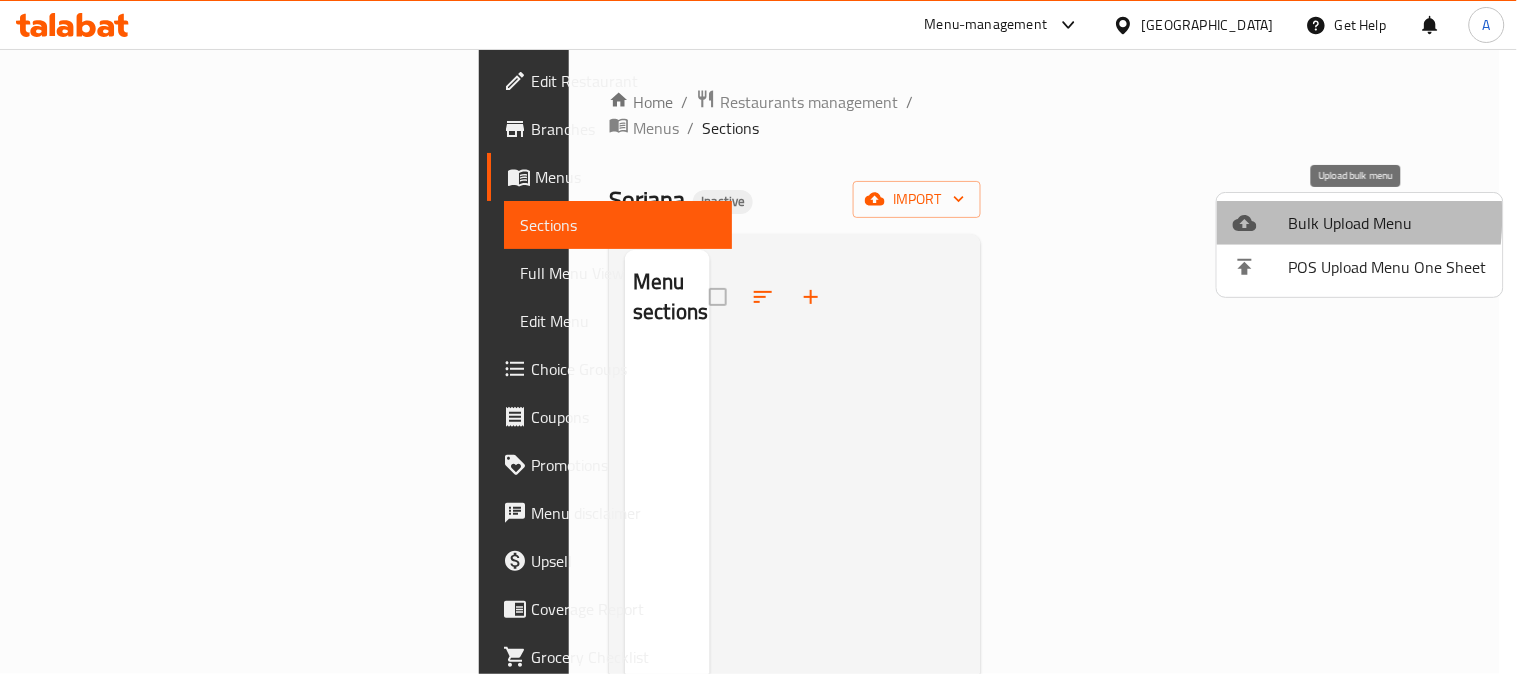 click on "Bulk Upload Menu" at bounding box center (1360, 223) 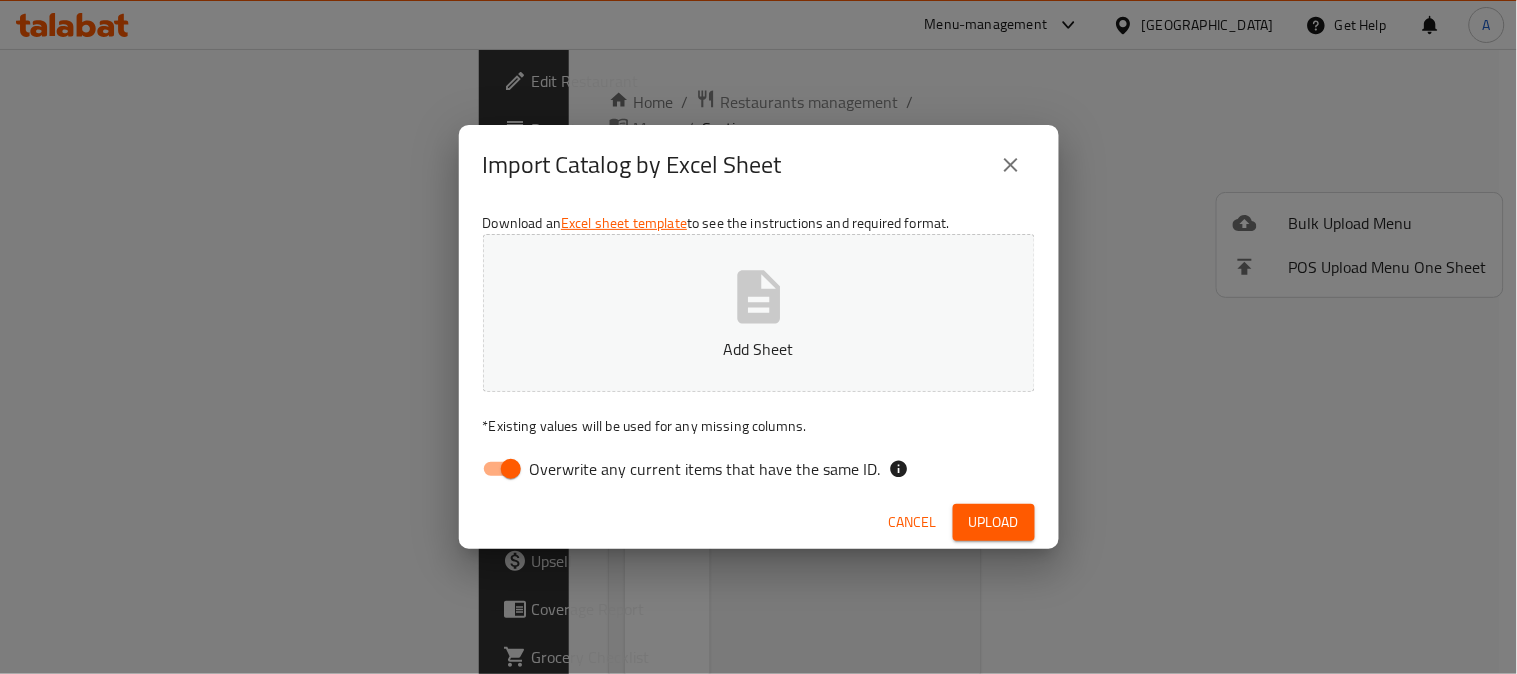 click on "Overwrite any current items that have the same ID." at bounding box center [705, 469] 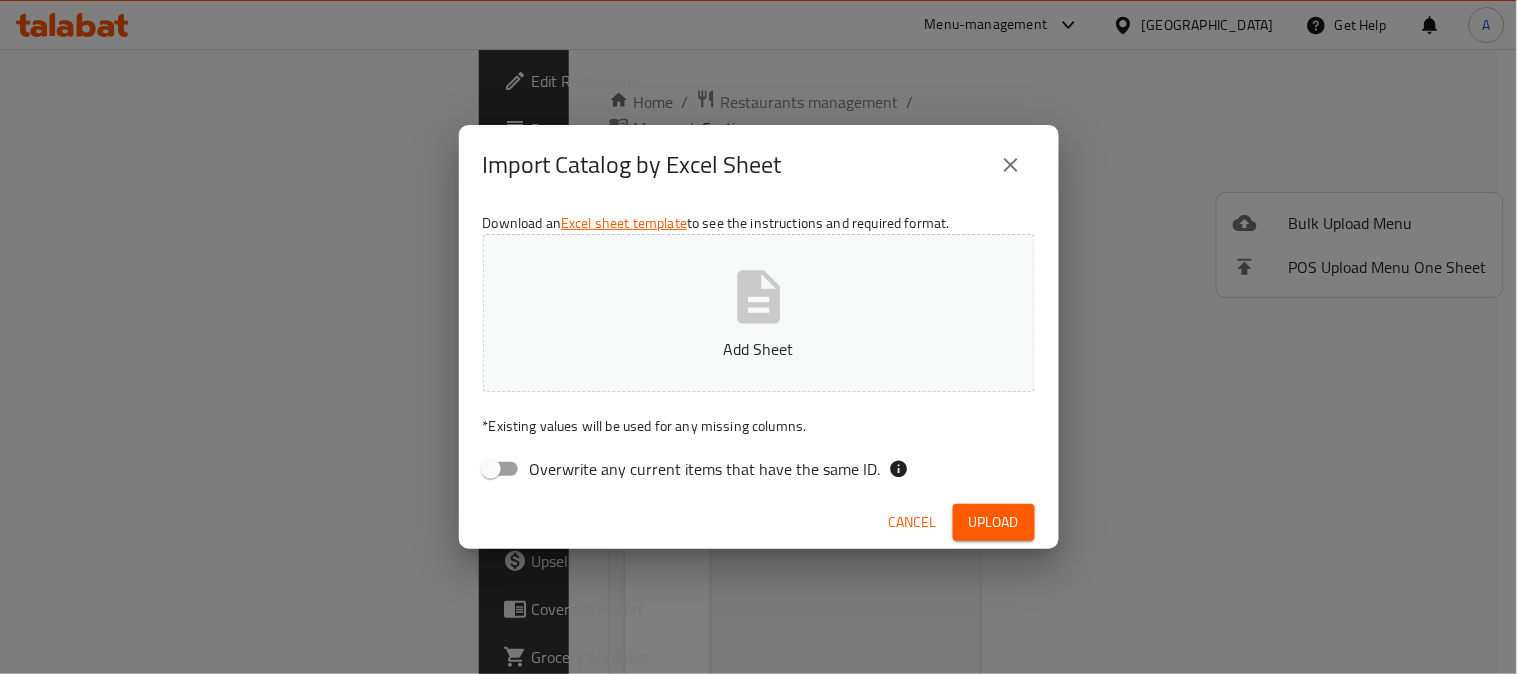 click 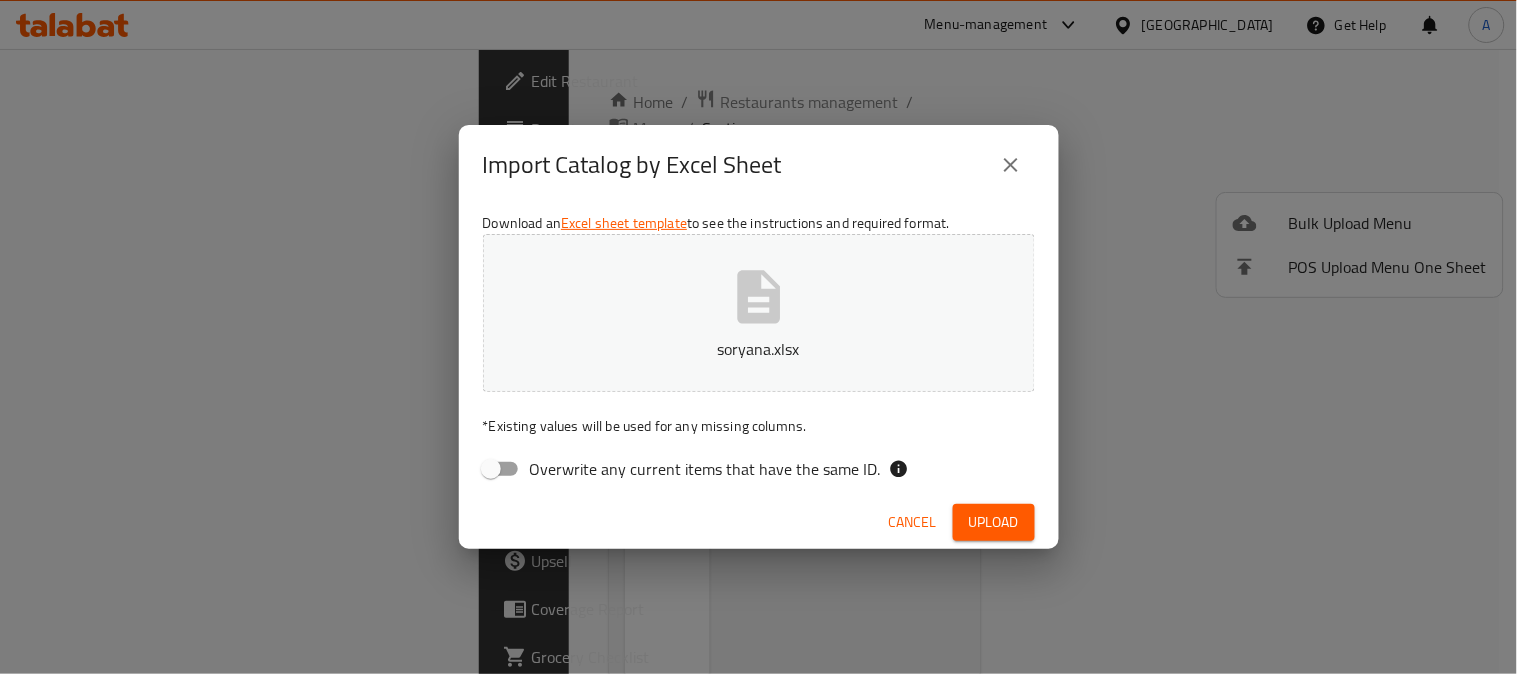 click on "Upload" at bounding box center [994, 522] 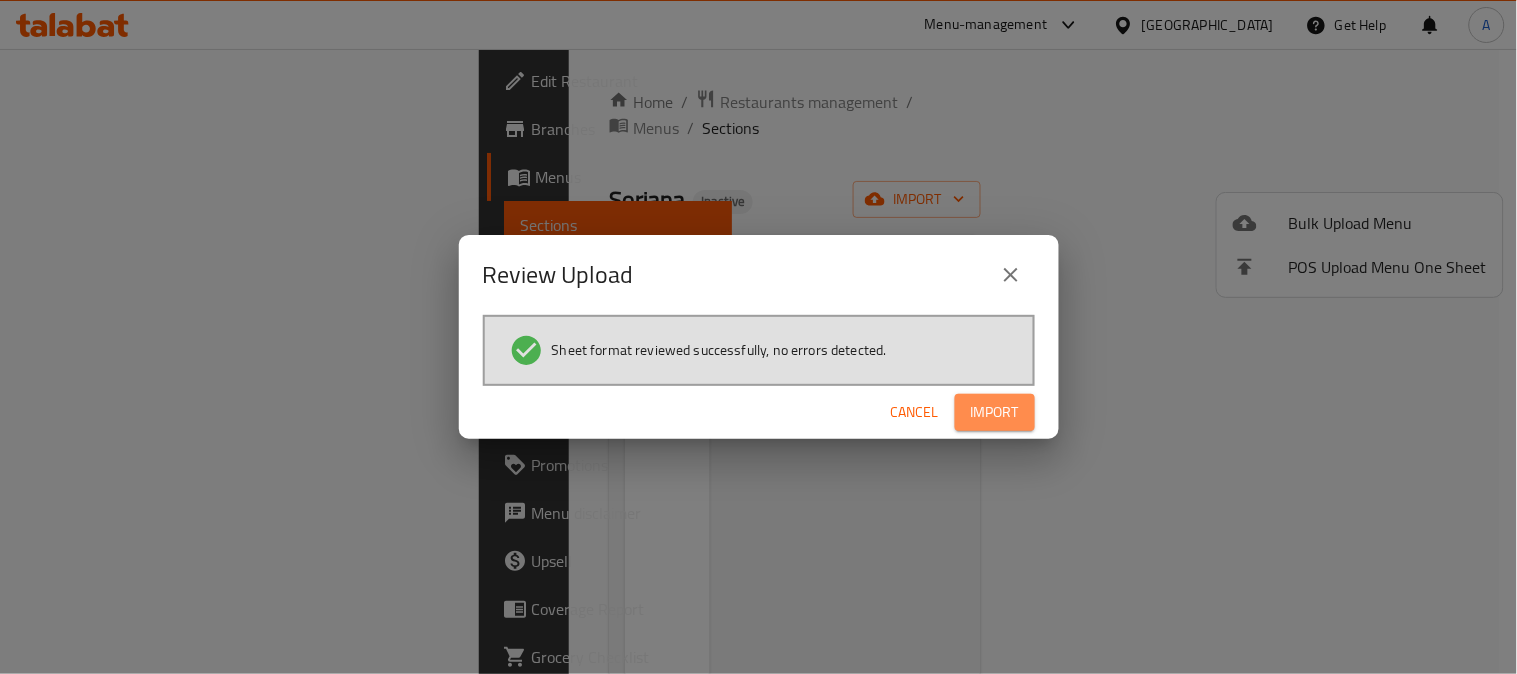 click on "Import" at bounding box center (995, 412) 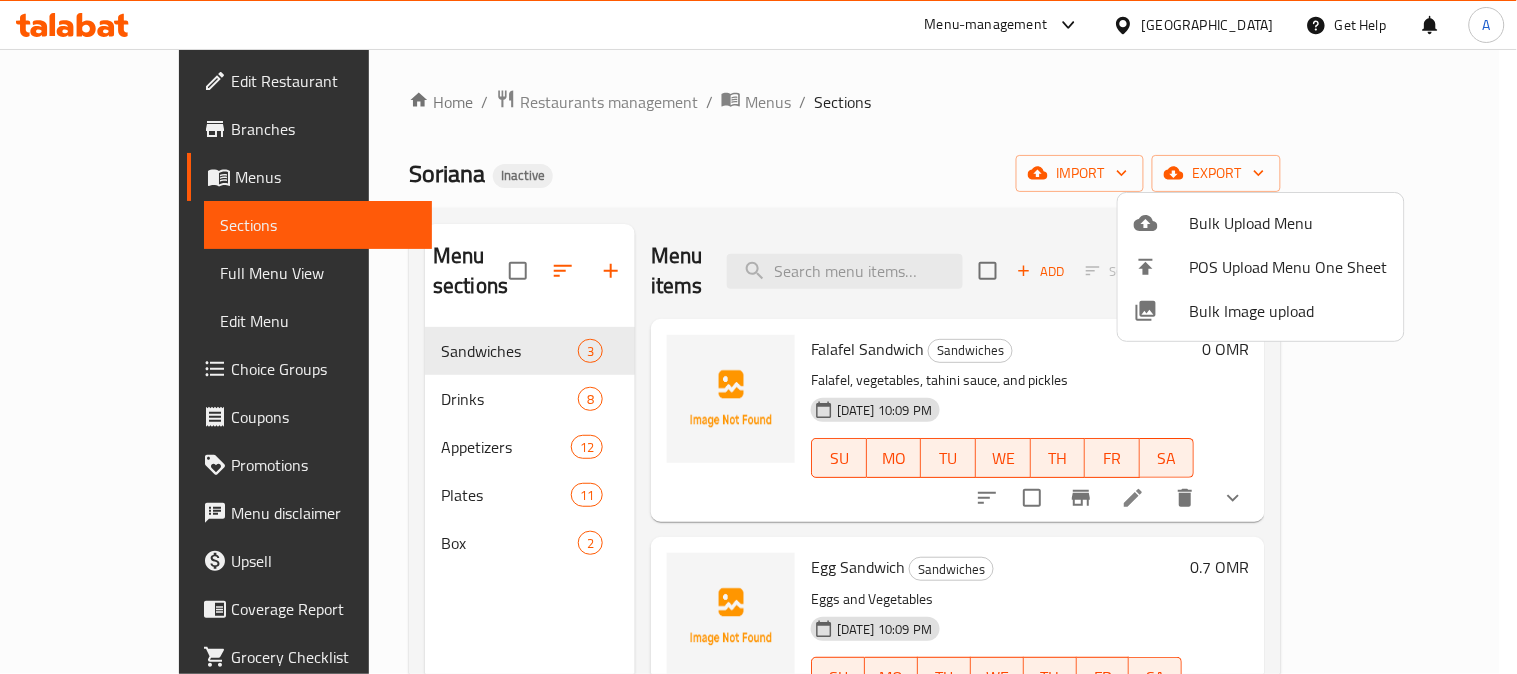 click at bounding box center (758, 337) 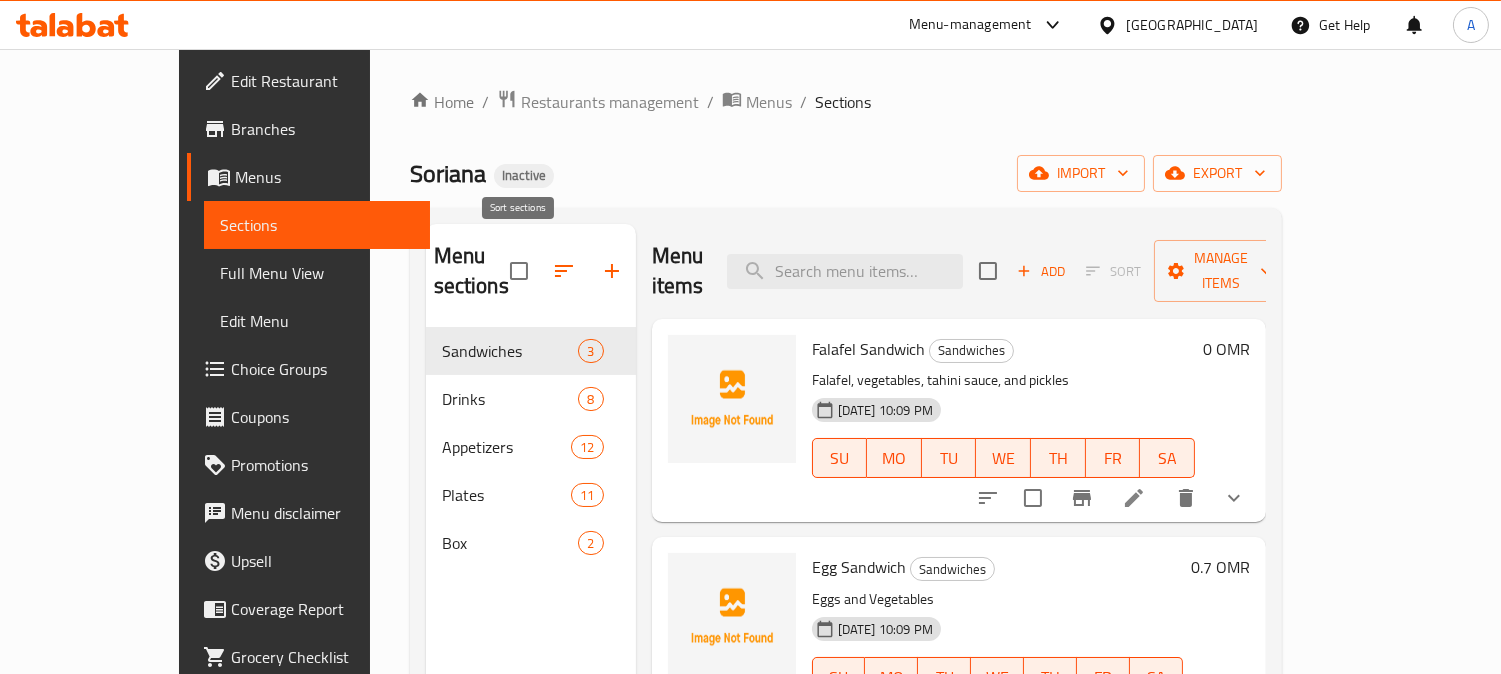 click 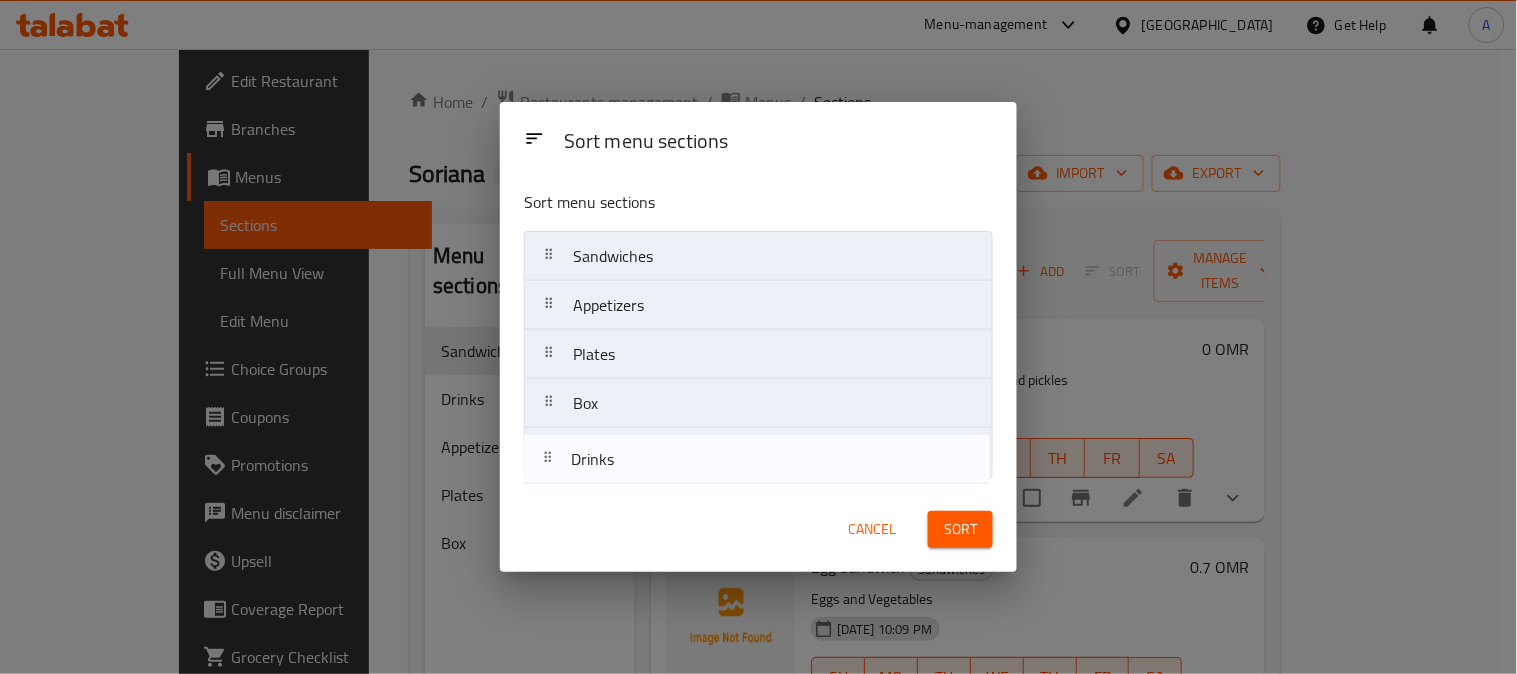 drag, startPoint x: 547, startPoint y: 307, endPoint x: 545, endPoint y: 465, distance: 158.01266 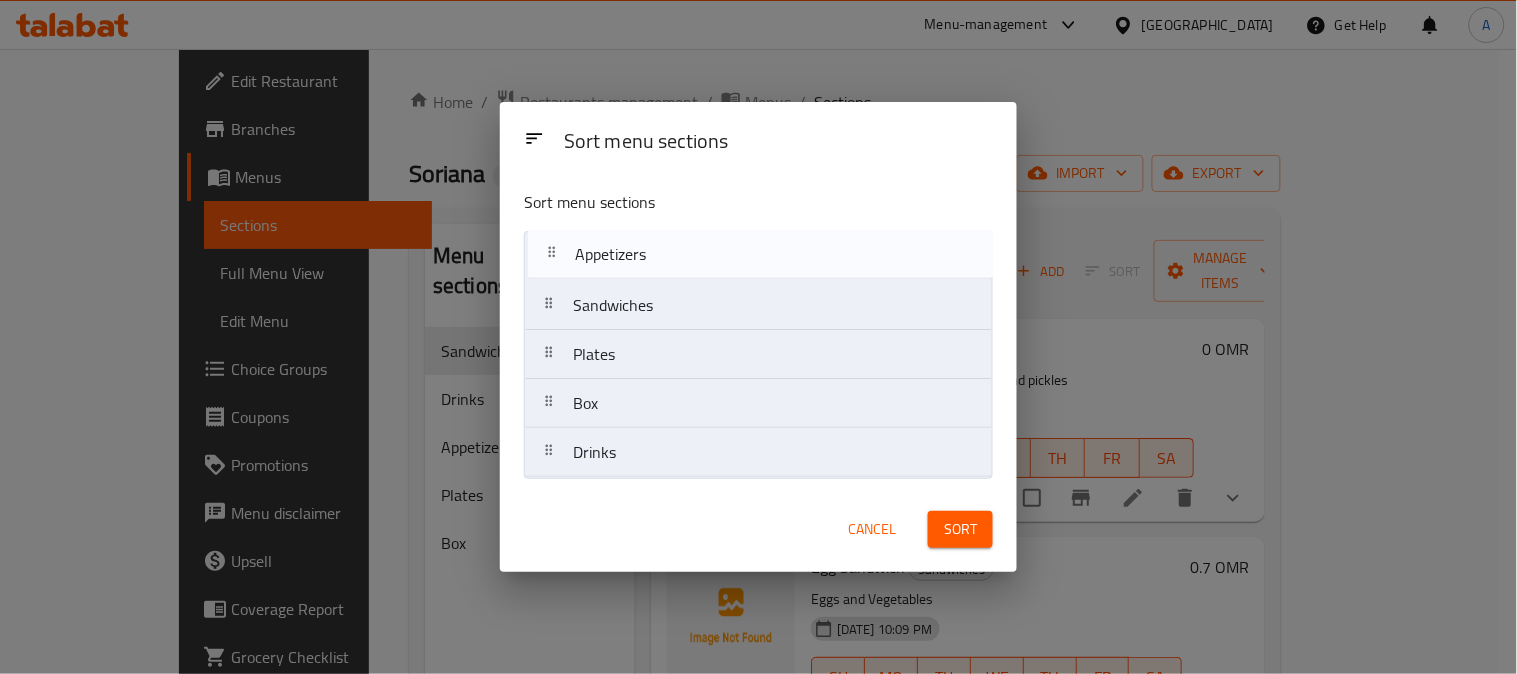 drag, startPoint x: 551, startPoint y: 312, endPoint x: 553, endPoint y: 253, distance: 59.03389 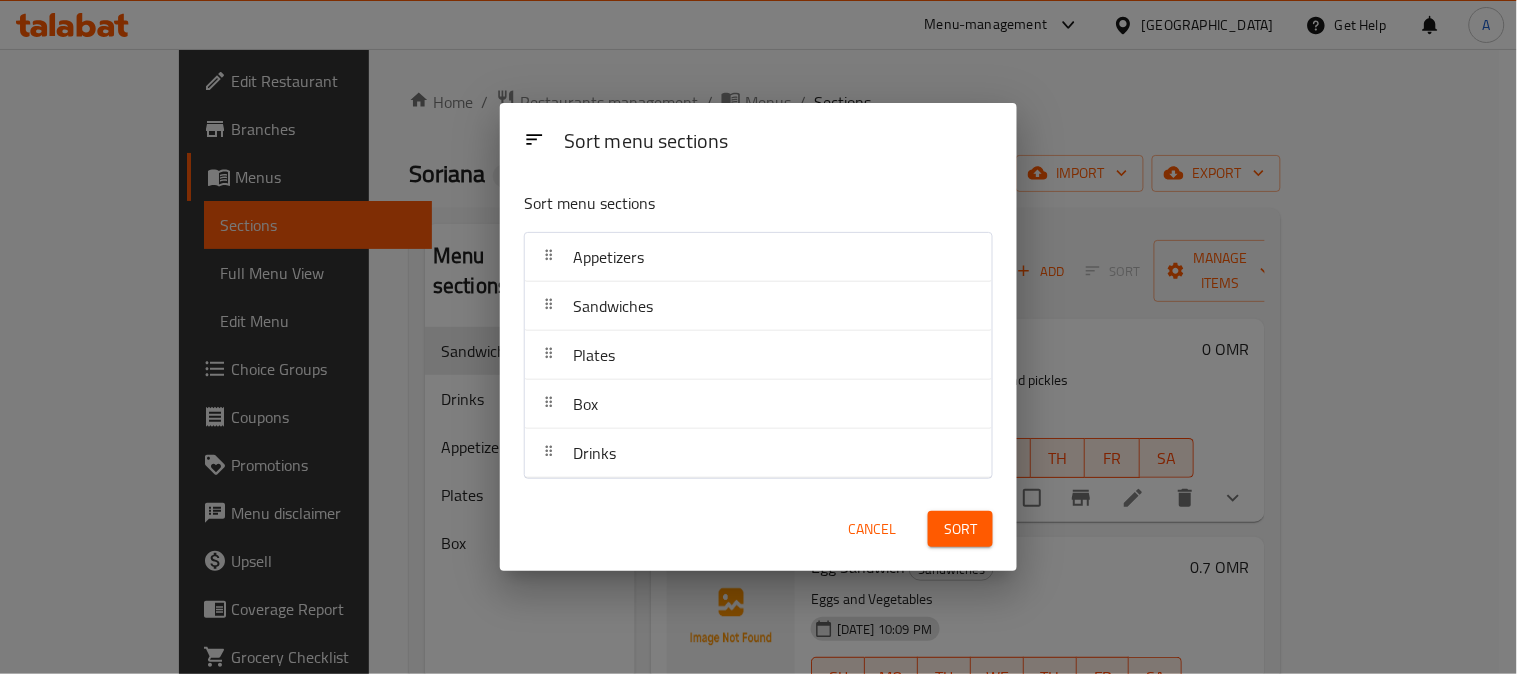 click on "Sort" at bounding box center [960, 529] 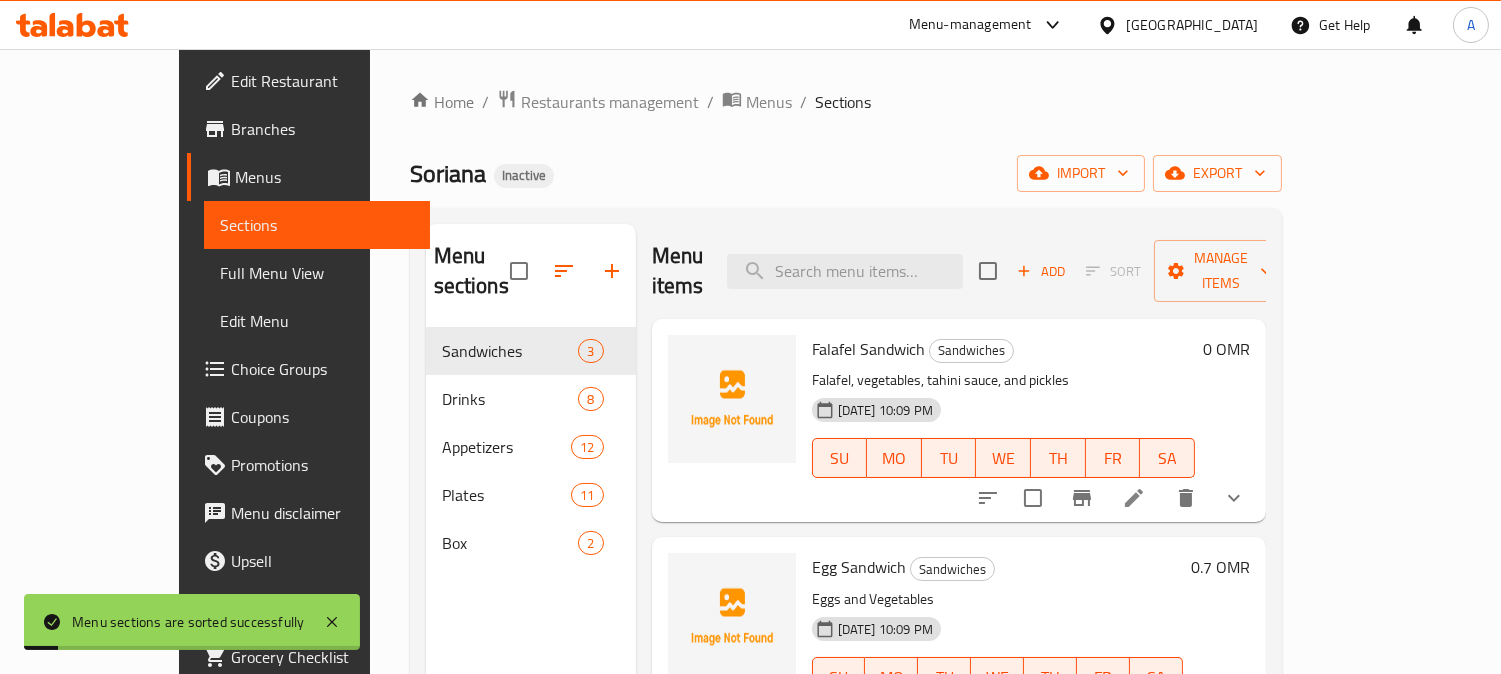 click on "Full Menu View" at bounding box center [317, 273] 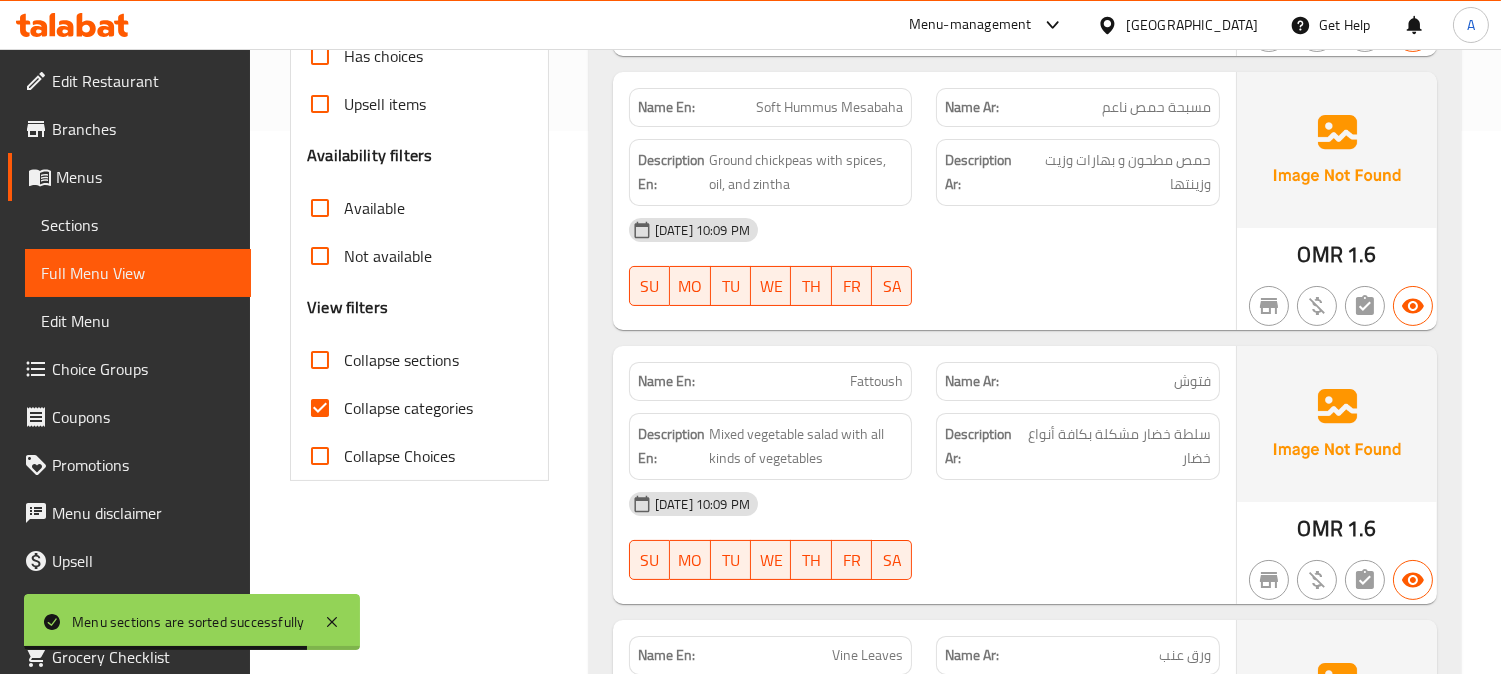 scroll, scrollTop: 555, scrollLeft: 0, axis: vertical 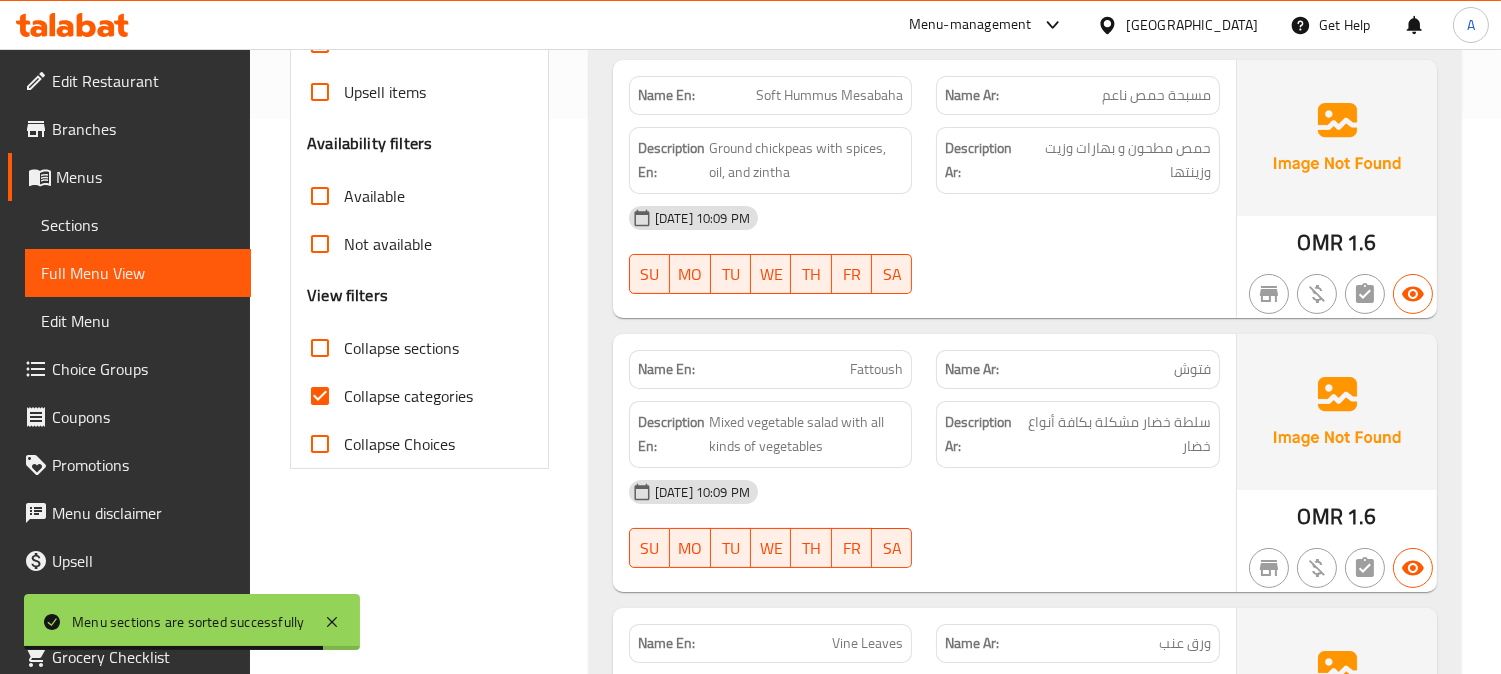drag, startPoint x: 313, startPoint y: 391, endPoint x: 554, endPoint y: 257, distance: 275.74808 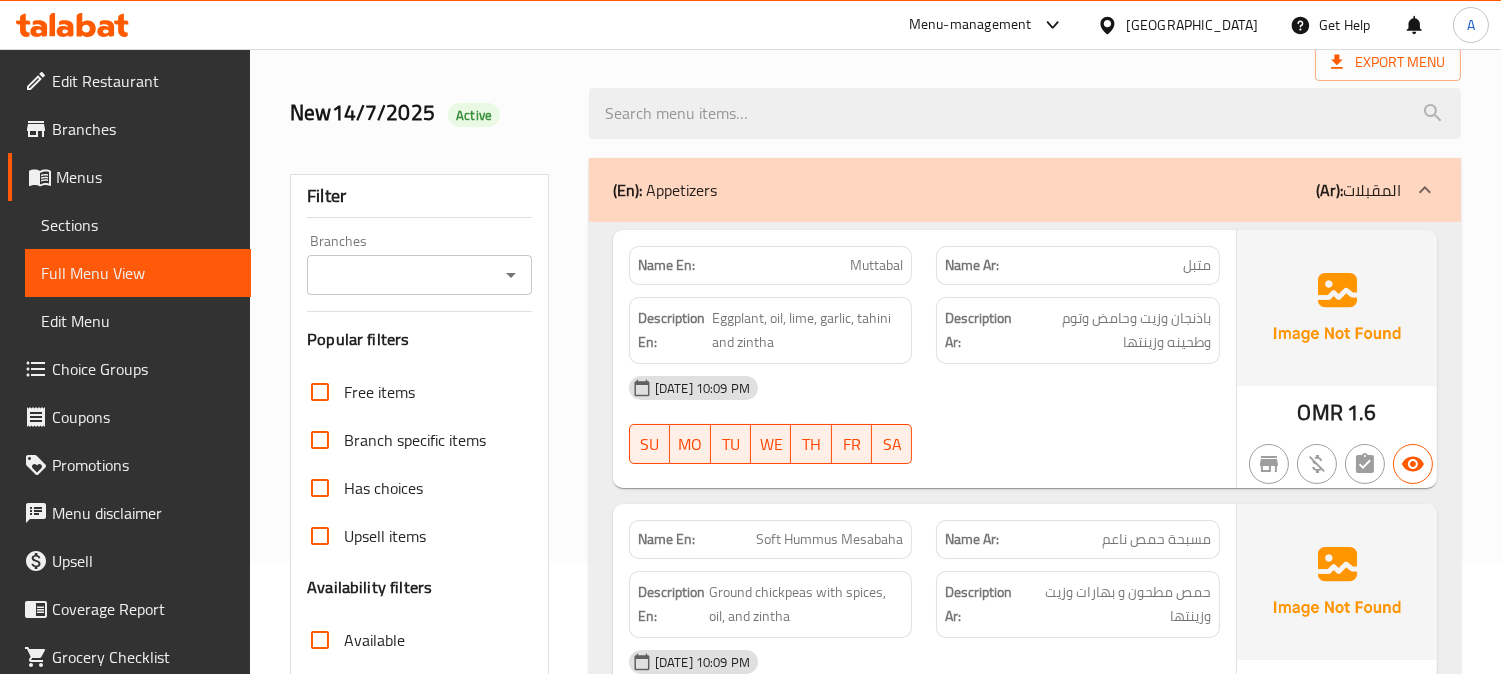 scroll, scrollTop: 0, scrollLeft: 0, axis: both 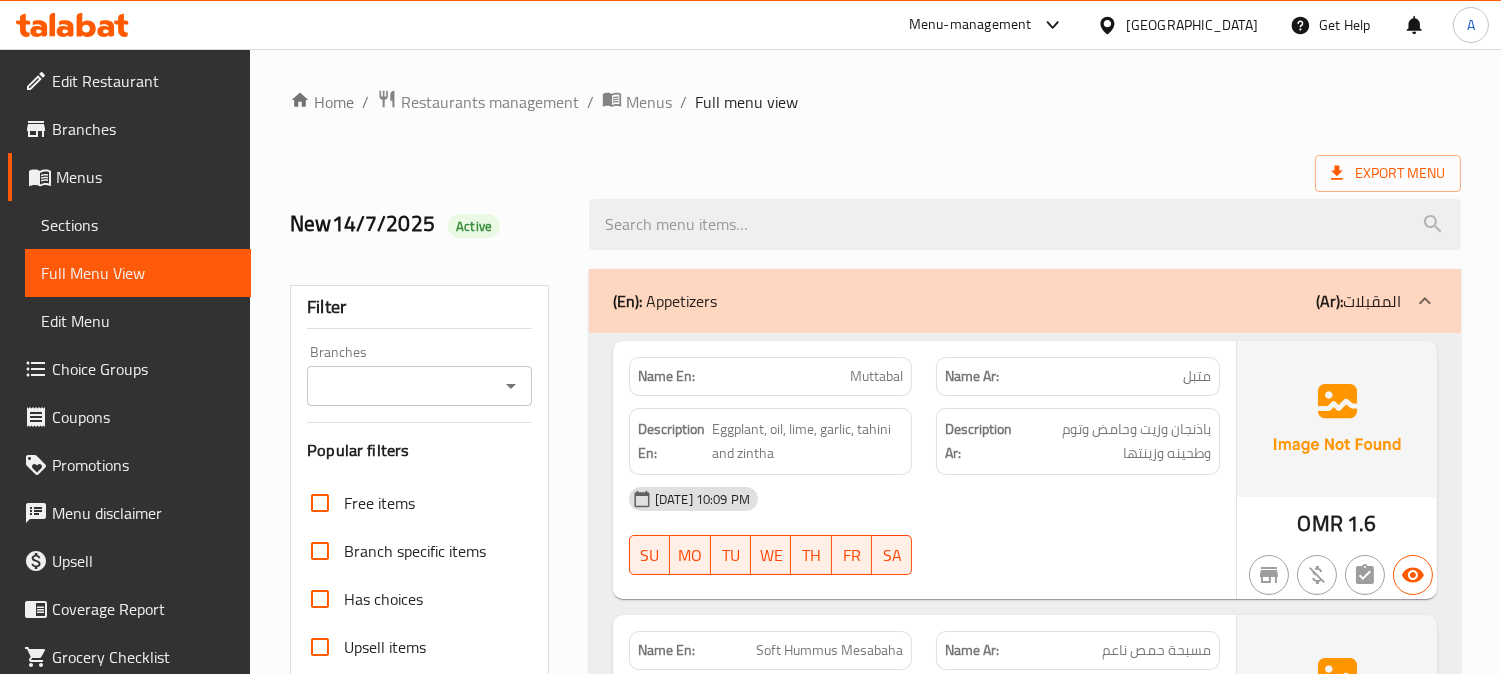 click on "Home / Restaurants management / Menus / Full menu view Export Menu New14/7/2025   Active Filter Branches Branches Popular filters Free items Branch specific items Has choices Upsell items Availability filters Available Not available View filters Collapse sections Collapse categories Collapse Choices (En):   Appetizers (Ar): المقبلات Name En: Muttabal Name Ar: متبل Description En: Eggplant, oil, lime, garlic, tahini and zintha Description Ar: باذنجان وزيت وحامض وتوم وطحينه وزينتها [DATE] 10:09 PM SU MO TU WE TH FR SA OMR 1.6 Name En: Soft Hummus Mesabaha Name Ar: مسبحة حمص ناعم Description En: Ground chickpeas with spices, oil, and zintha Description Ar: حمص مطحون و بهارات وزيت وزينتها [DATE] 10:09 PM SU MO TU WE TH FR SA OMR 1.6 Name En: Fattoush Name Ar: فتوش Description En: Mixed vegetable salad with all kinds of vegetables Description Ar: سلطة خضار مشكلة بكافة أنواع خضار SU MO TU WE TH" at bounding box center [875, 5500] 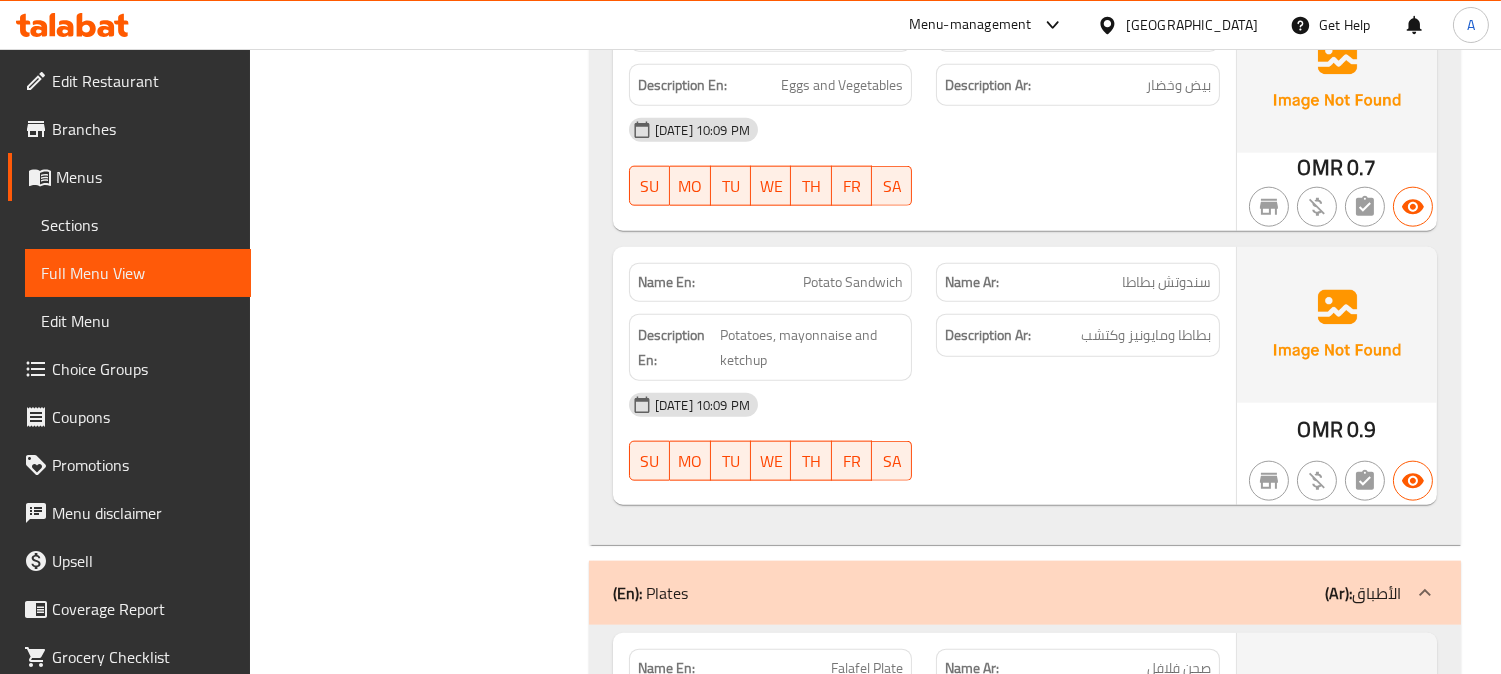 scroll, scrollTop: 4391, scrollLeft: 0, axis: vertical 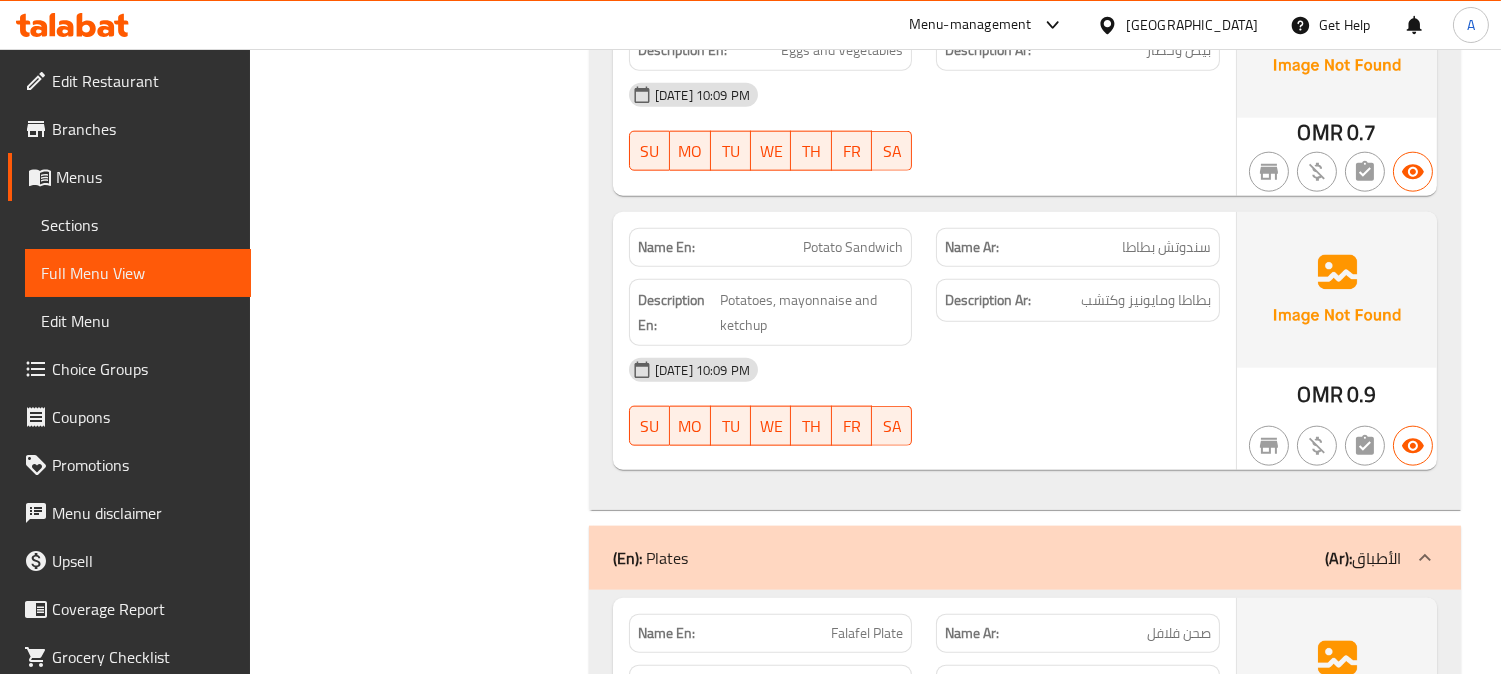 click on "سندوتش بطاطا" at bounding box center (1192, -3467) 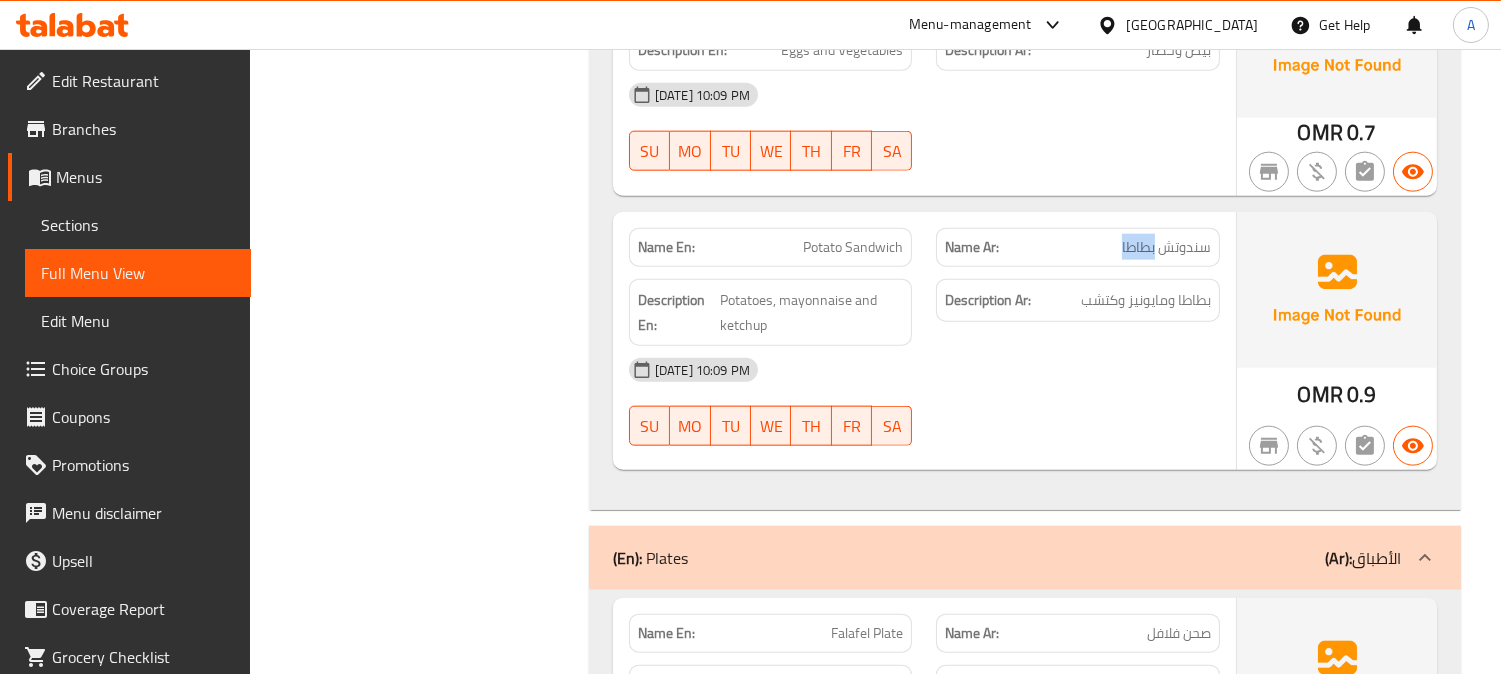 click on "سندوتش بطاطا" at bounding box center (1192, -3467) 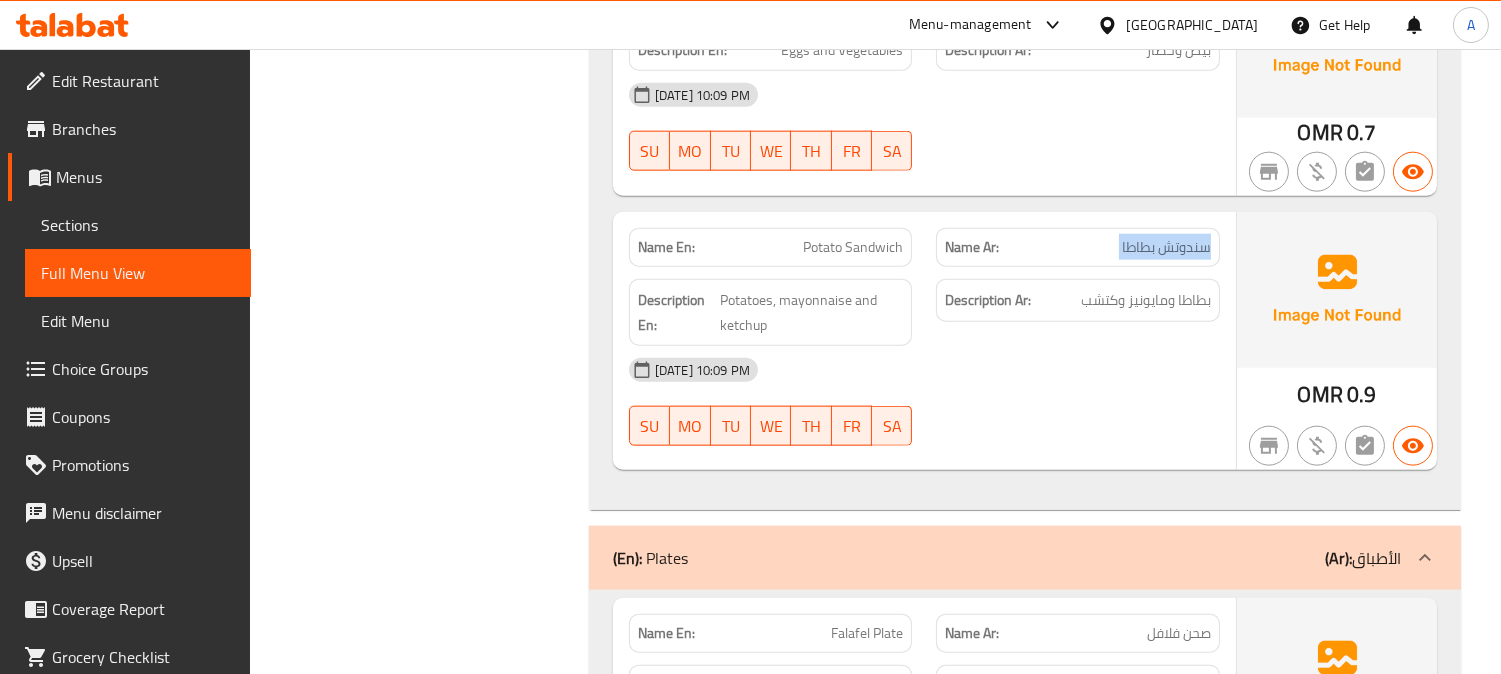 click on "سندوتش بطاطا" at bounding box center (1192, -3467) 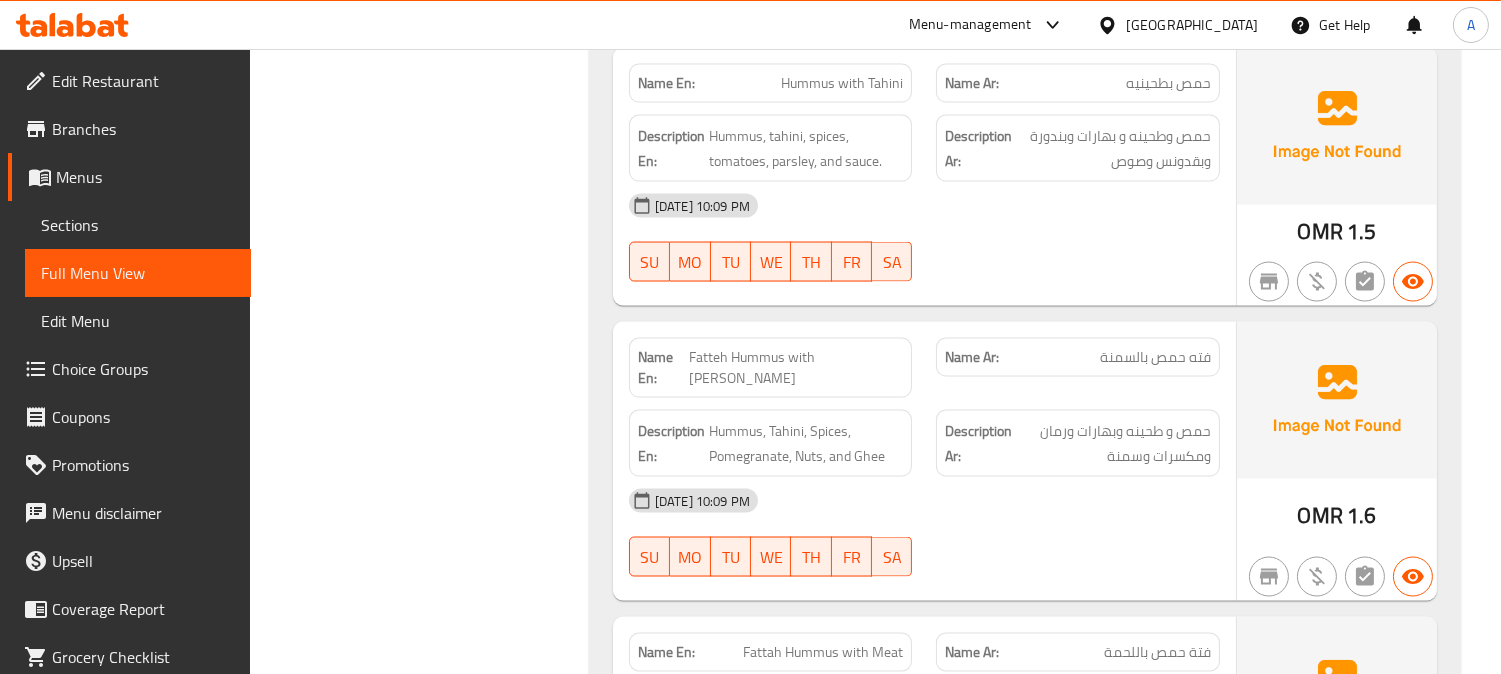 scroll, scrollTop: 587, scrollLeft: 0, axis: vertical 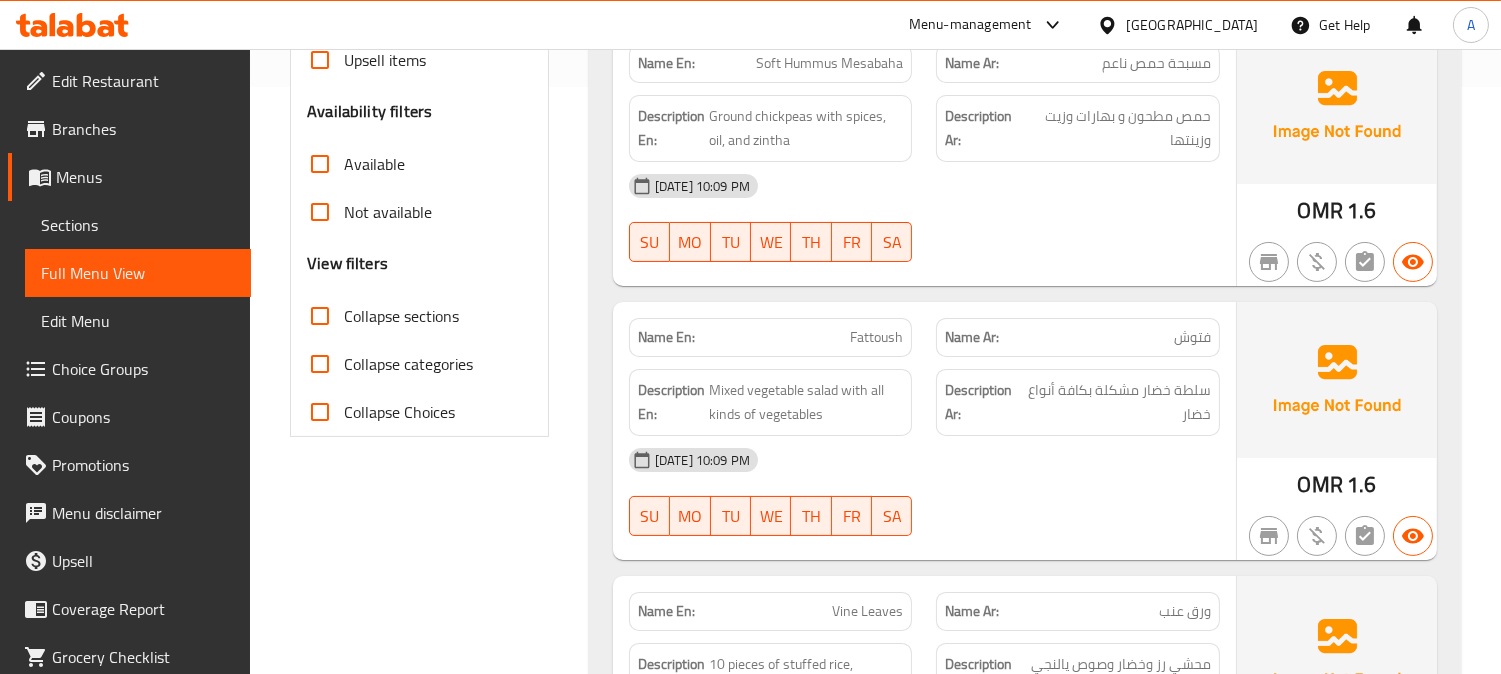 click on "Fattoush" at bounding box center [876, 337] 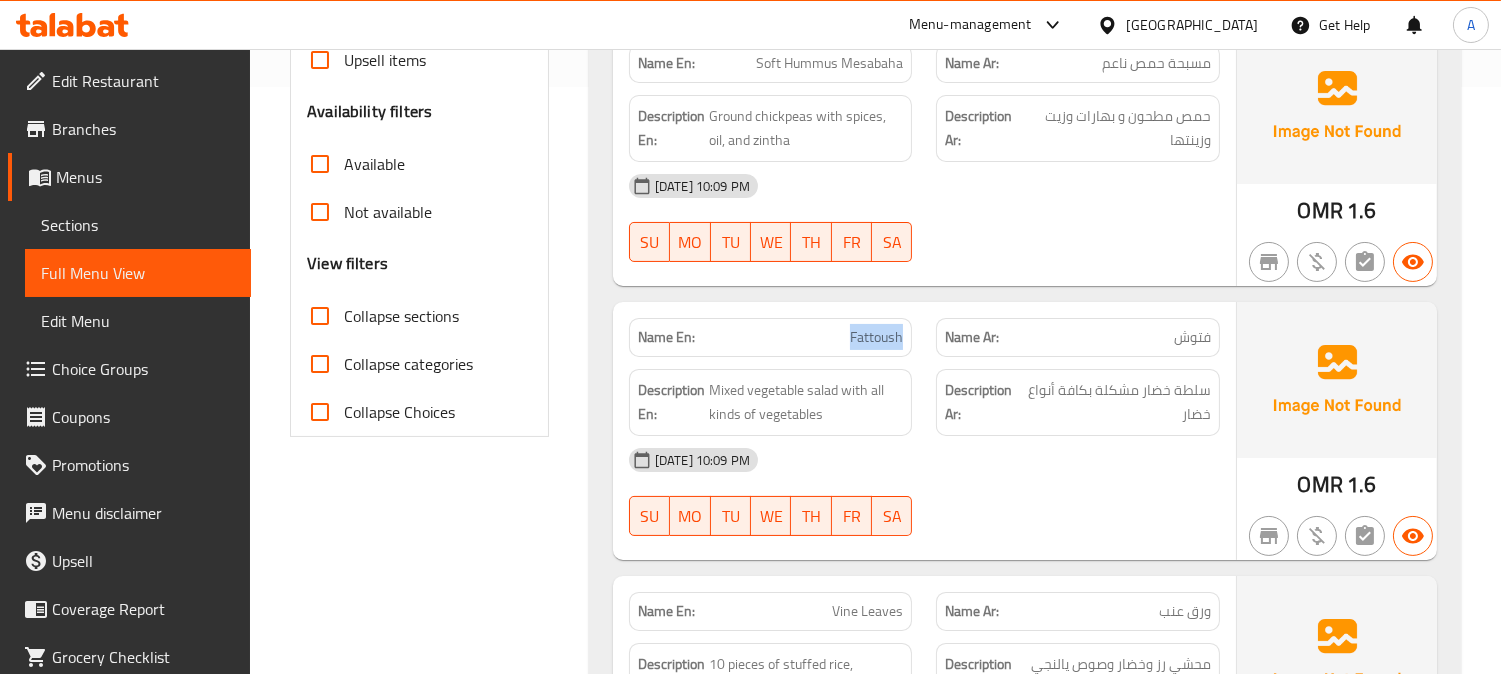 click on "Fattoush" at bounding box center (876, 337) 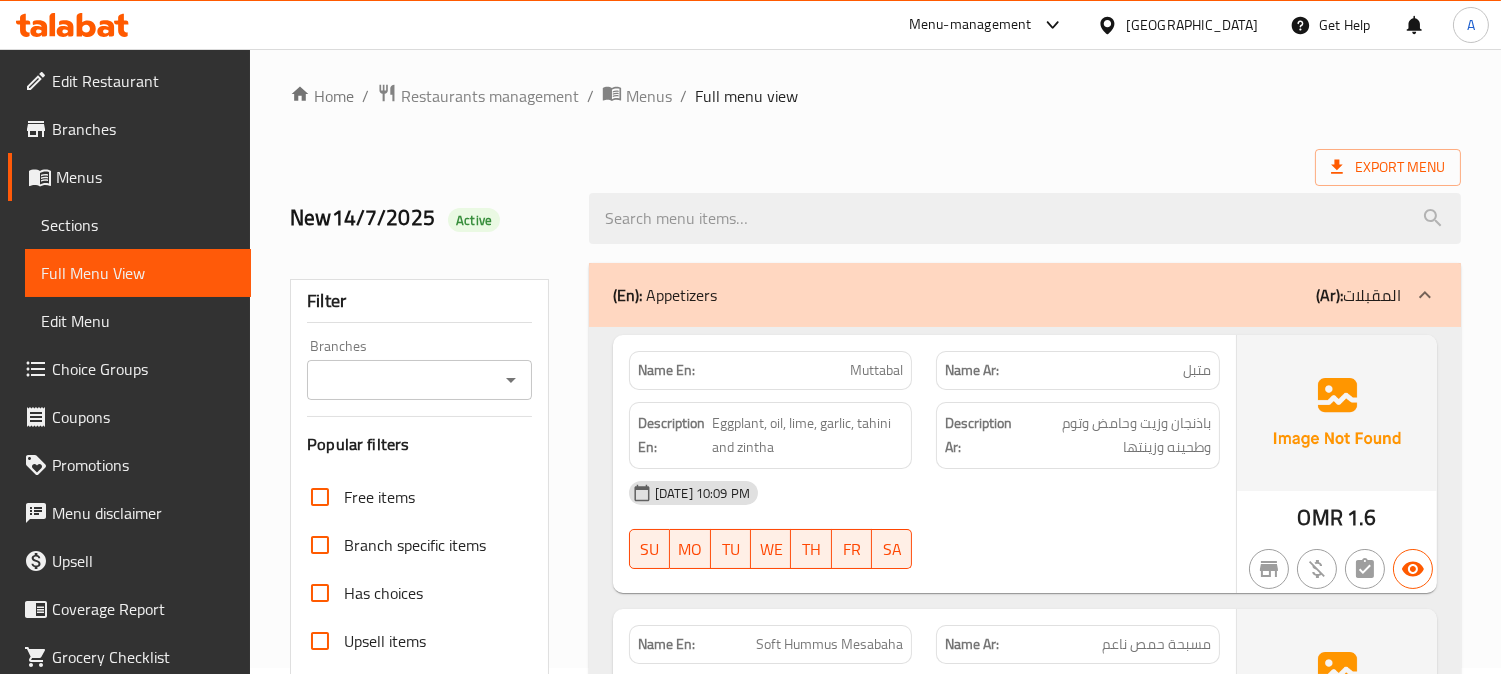 scroll, scrollTop: 0, scrollLeft: 0, axis: both 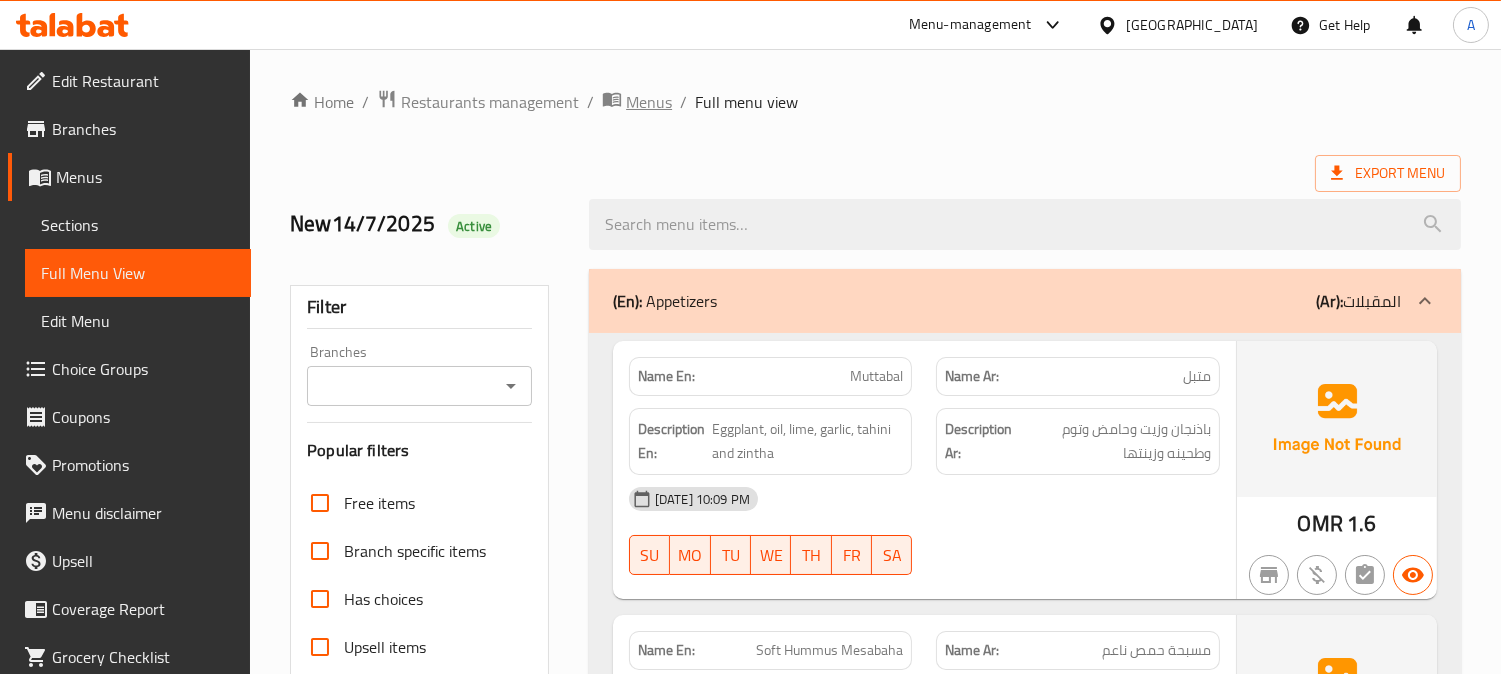 click on "Menus" at bounding box center [649, 102] 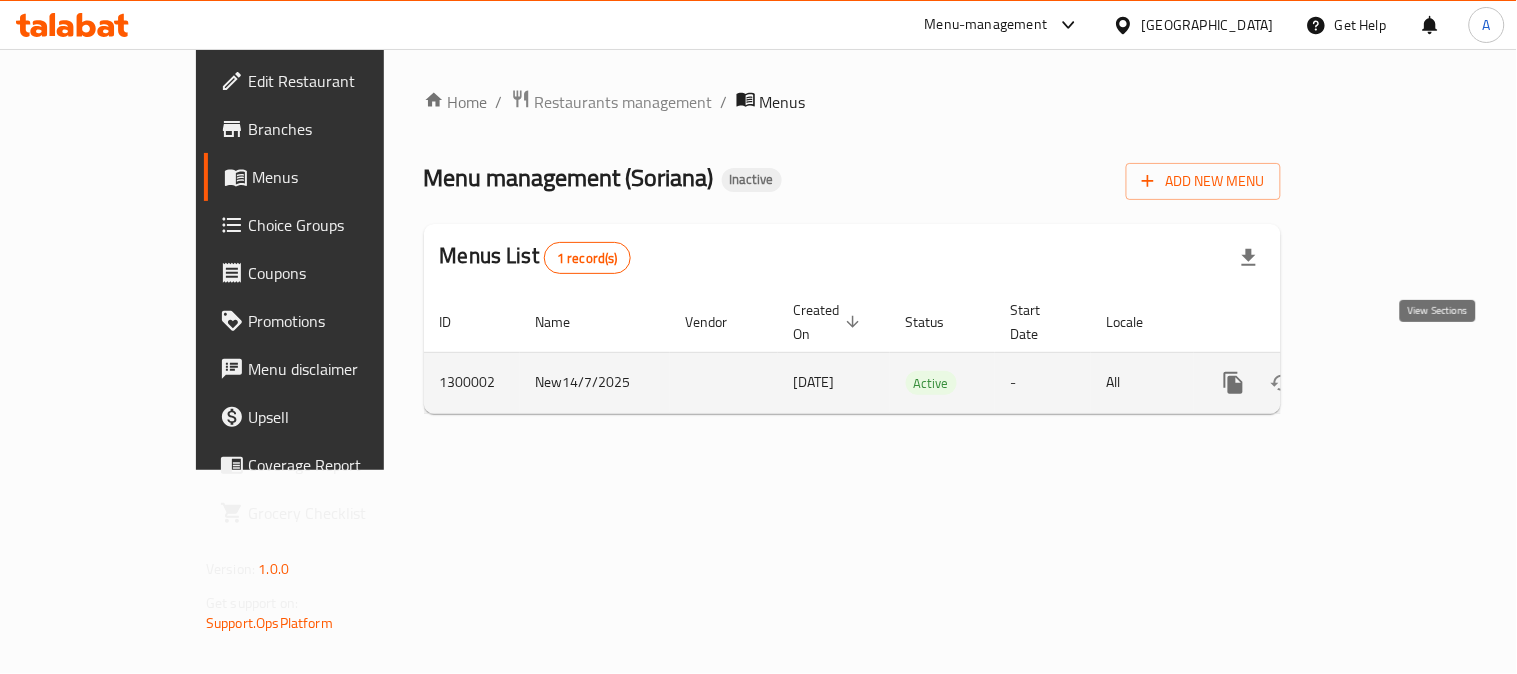 click 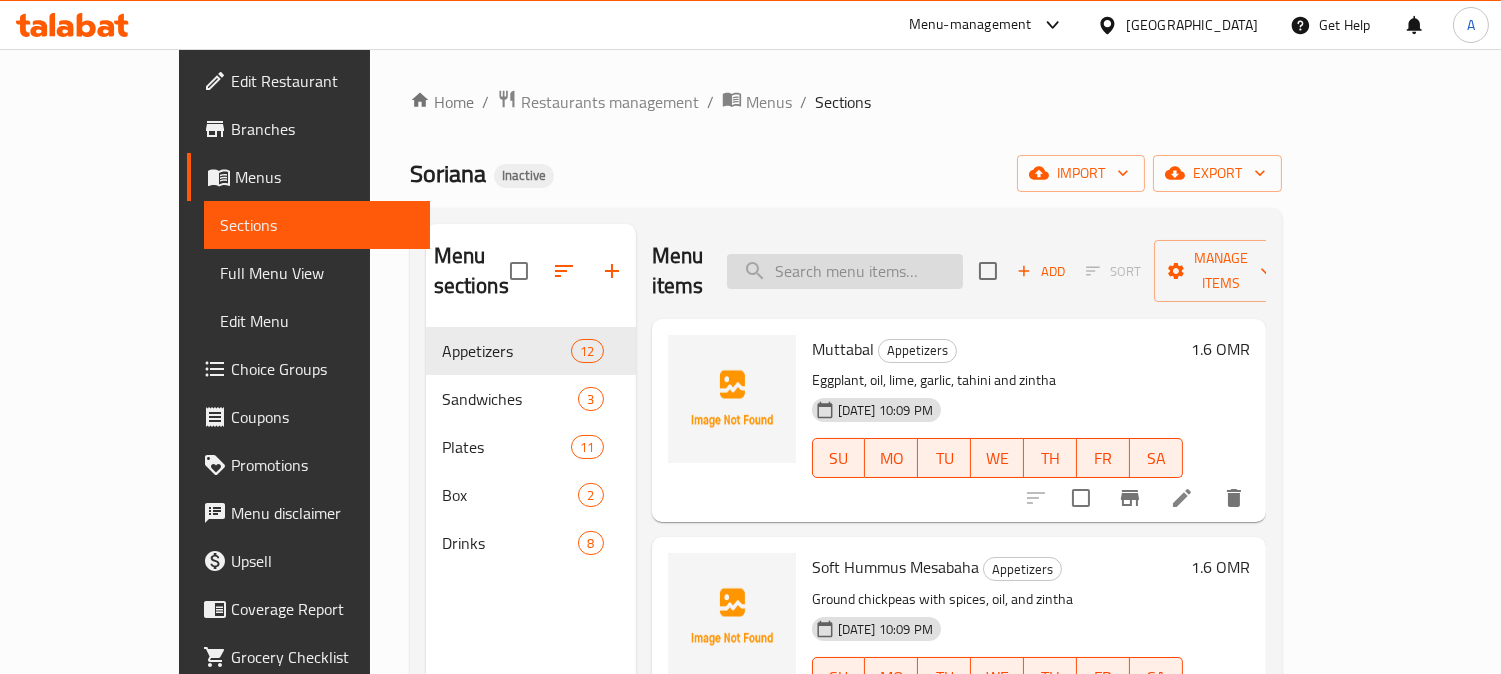 click at bounding box center (845, 271) 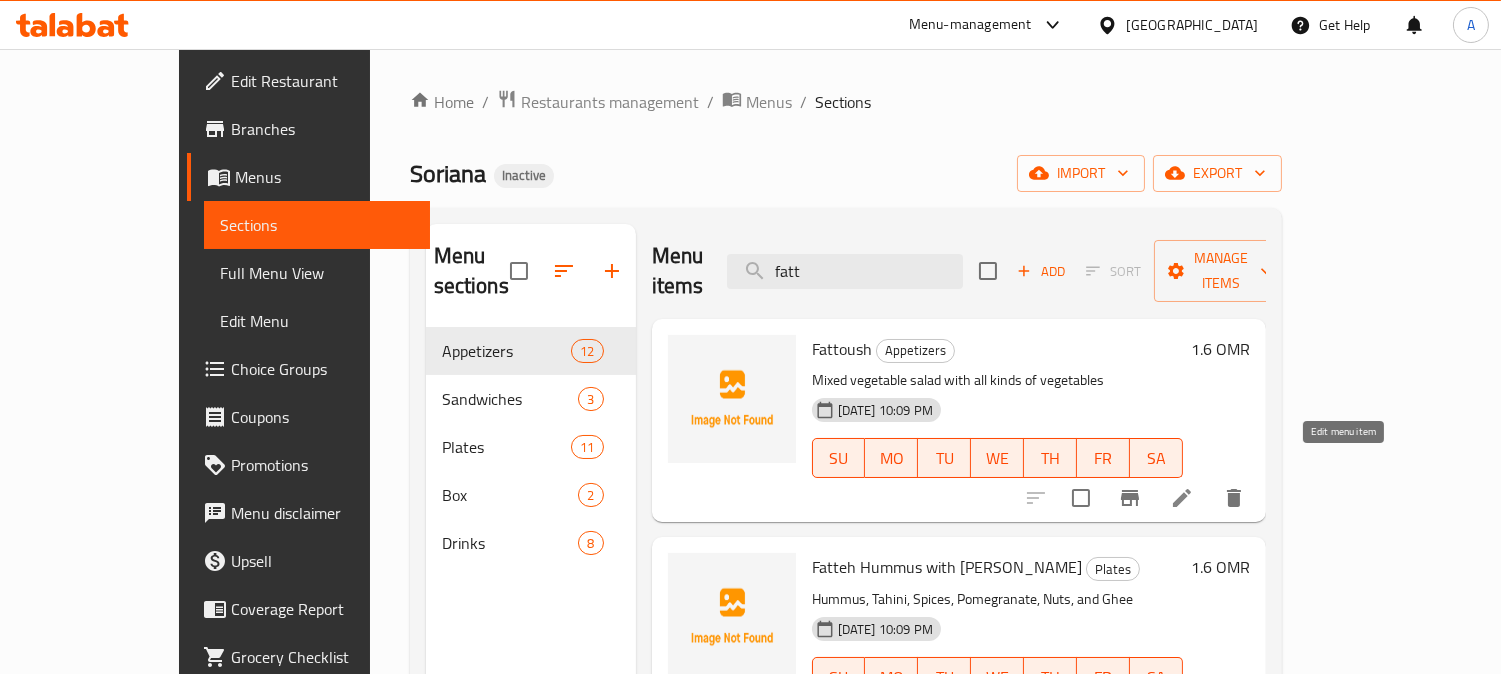 type on "fatt" 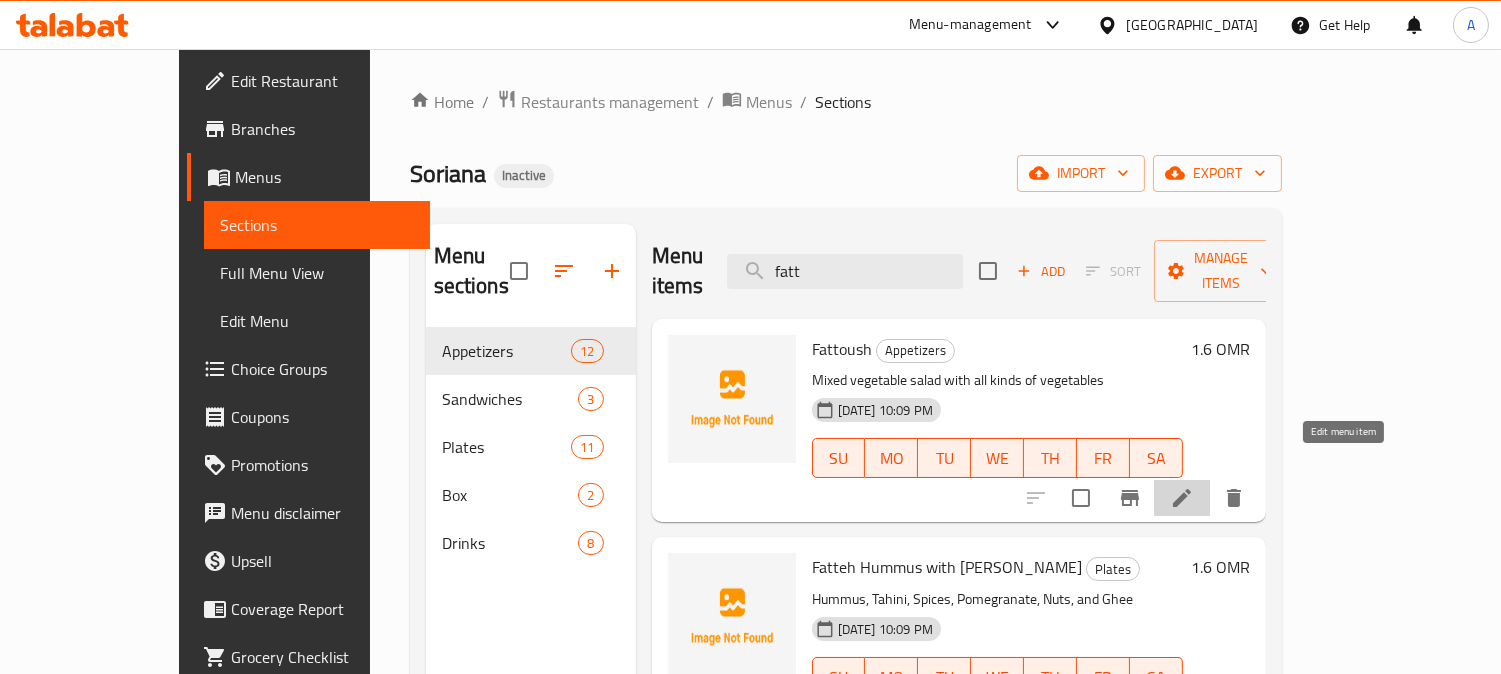 click 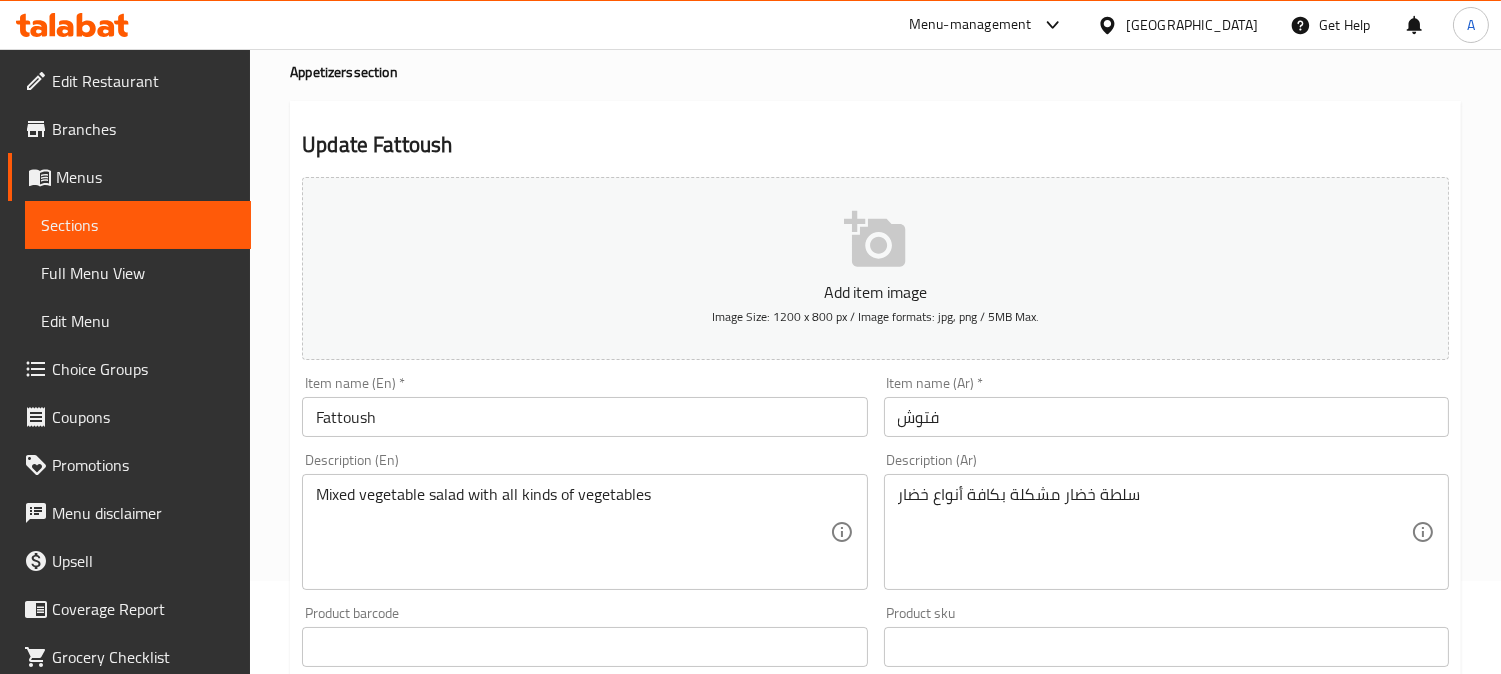 scroll, scrollTop: 222, scrollLeft: 0, axis: vertical 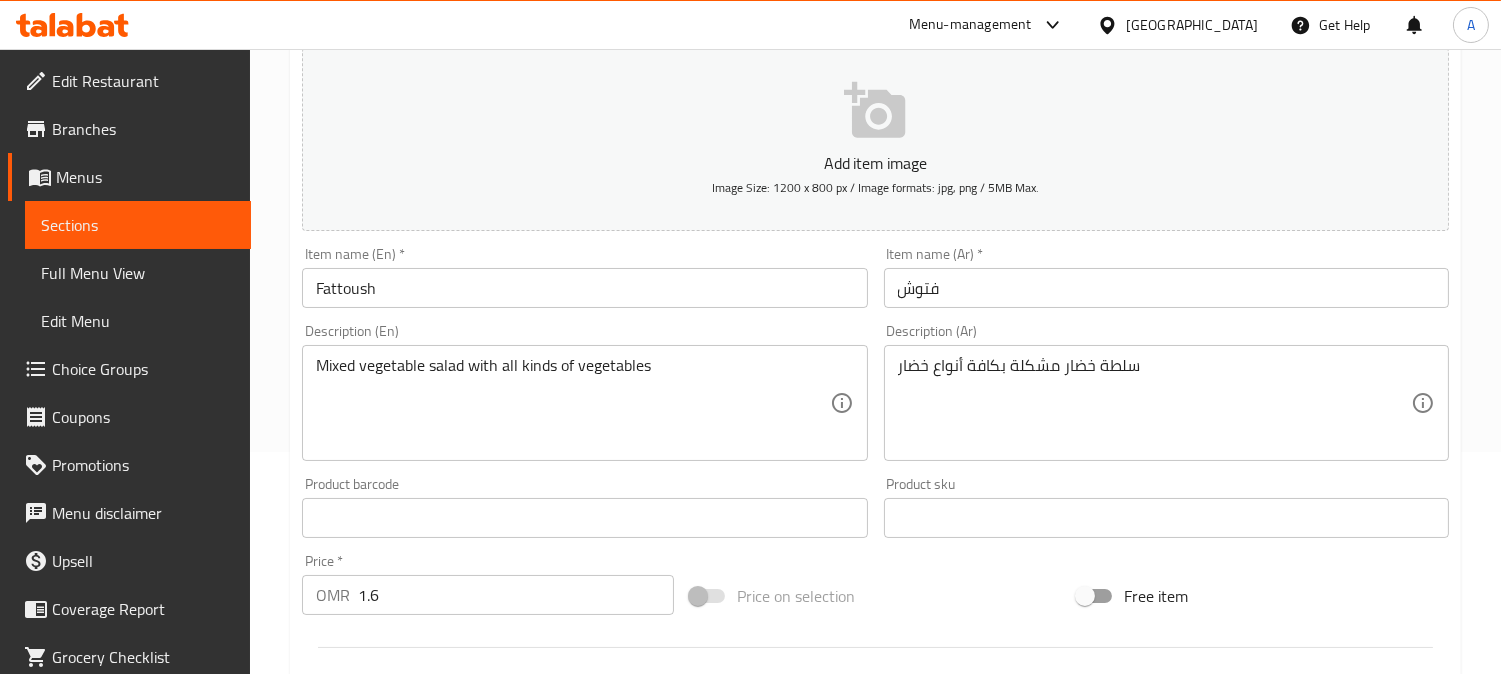 click on "Mixed vegetable salad with all kinds of vegetables" at bounding box center [572, 403] 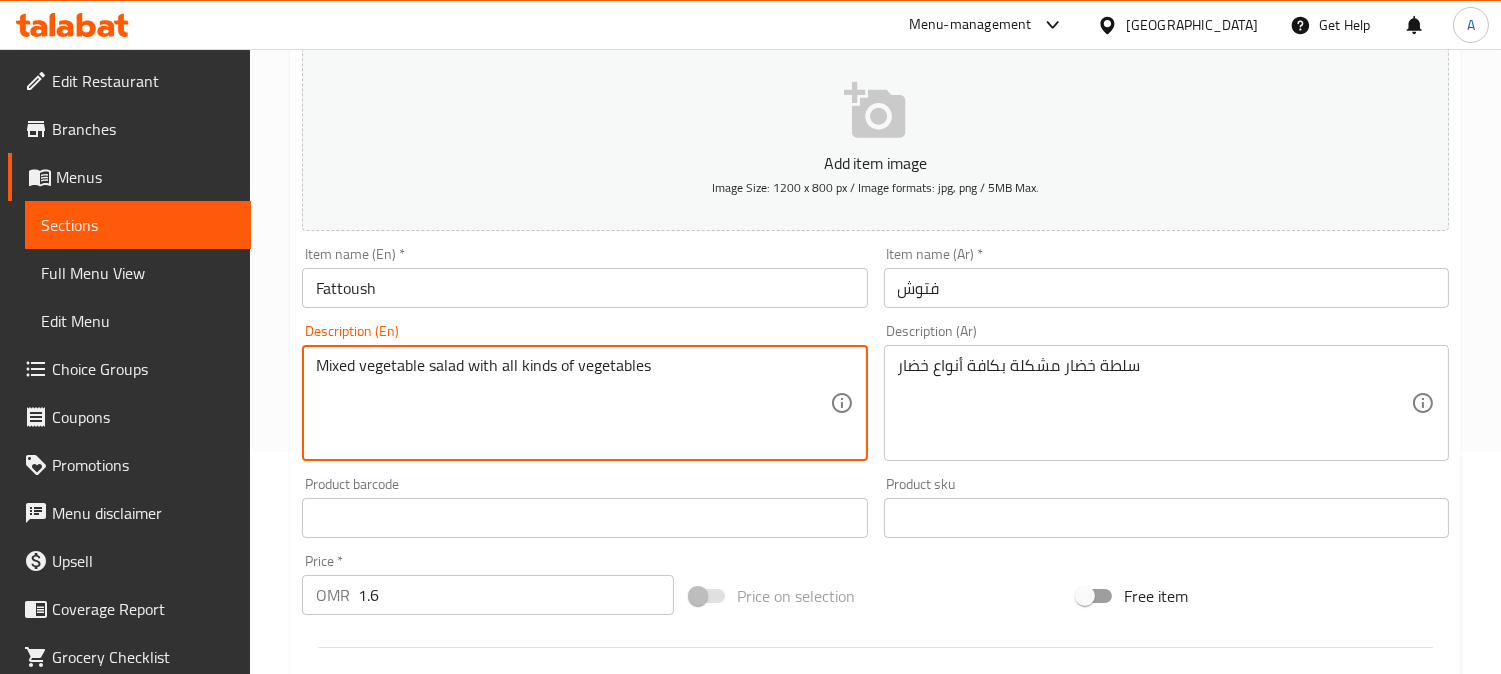click on "Mixed vegetable salad with all kinds of vegetables" at bounding box center (572, 403) 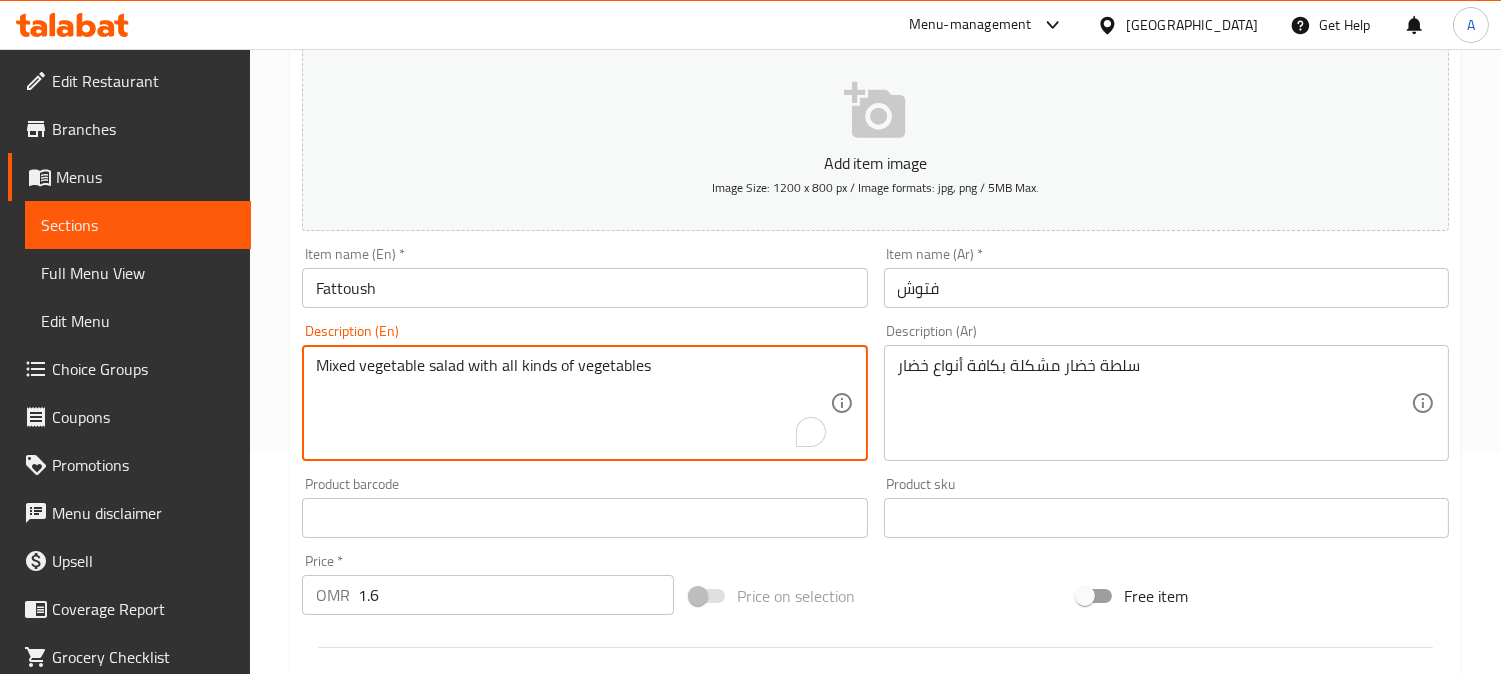 paste on "Salad made with mixed greens, vegetables, and crispy pieces of toasted bread.	سلطة مصنوعة من مزيج من الخضروات الورقية والخضروات وقطع مقرمشة من الخبز المحمص." 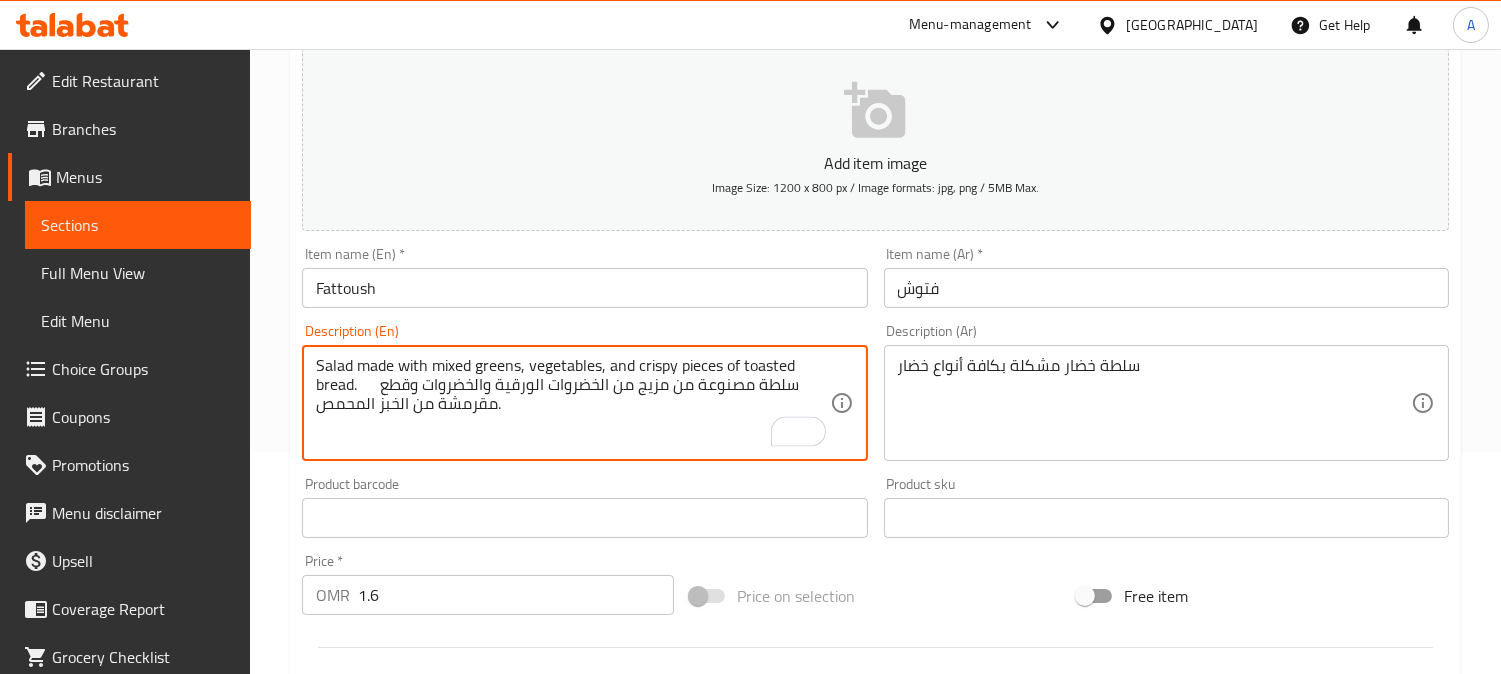 drag, startPoint x: 375, startPoint y: 386, endPoint x: 524, endPoint y: 408, distance: 150.6154 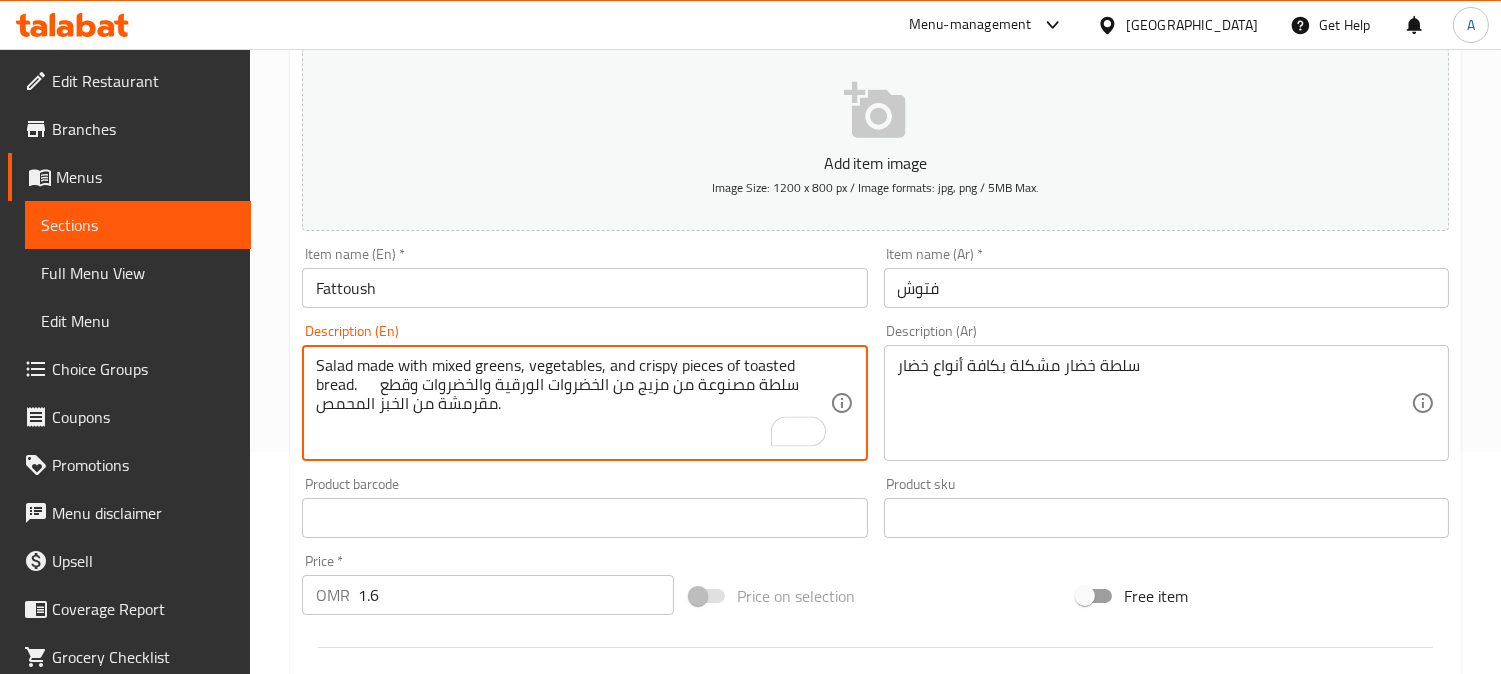 click on "Salad made with mixed greens, vegetables, and crispy pieces of toasted bread.	سلطة مصنوعة من مزيج من الخضروات الورقية والخضروات وقطع مقرمشة من الخبز المحمص." at bounding box center [572, 403] 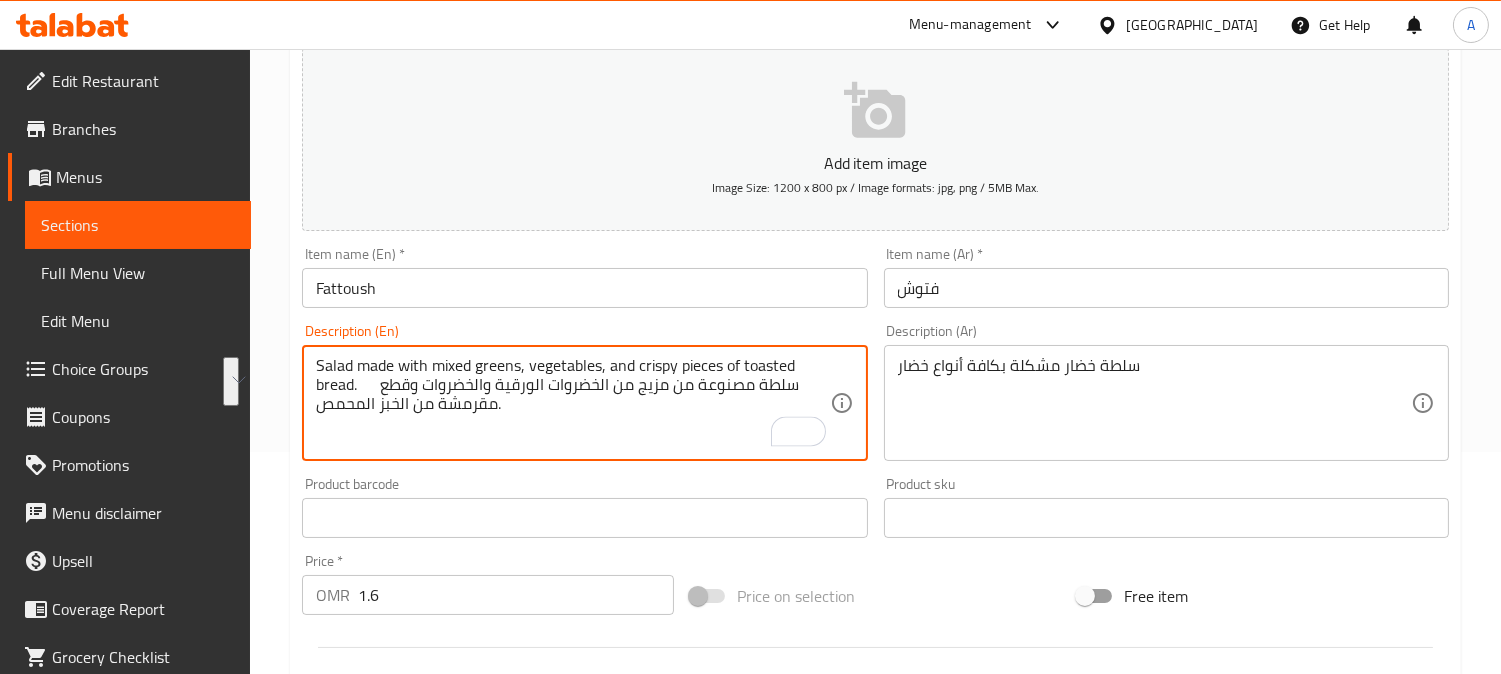 type on "Salad made with mixed greens, vegetables, and crispy pieces of toasted bread.	سلطة مصنوعة من مزيج من الخضروات الورقية والخضروات وقطع مقرمشة من الخبز المحمص." 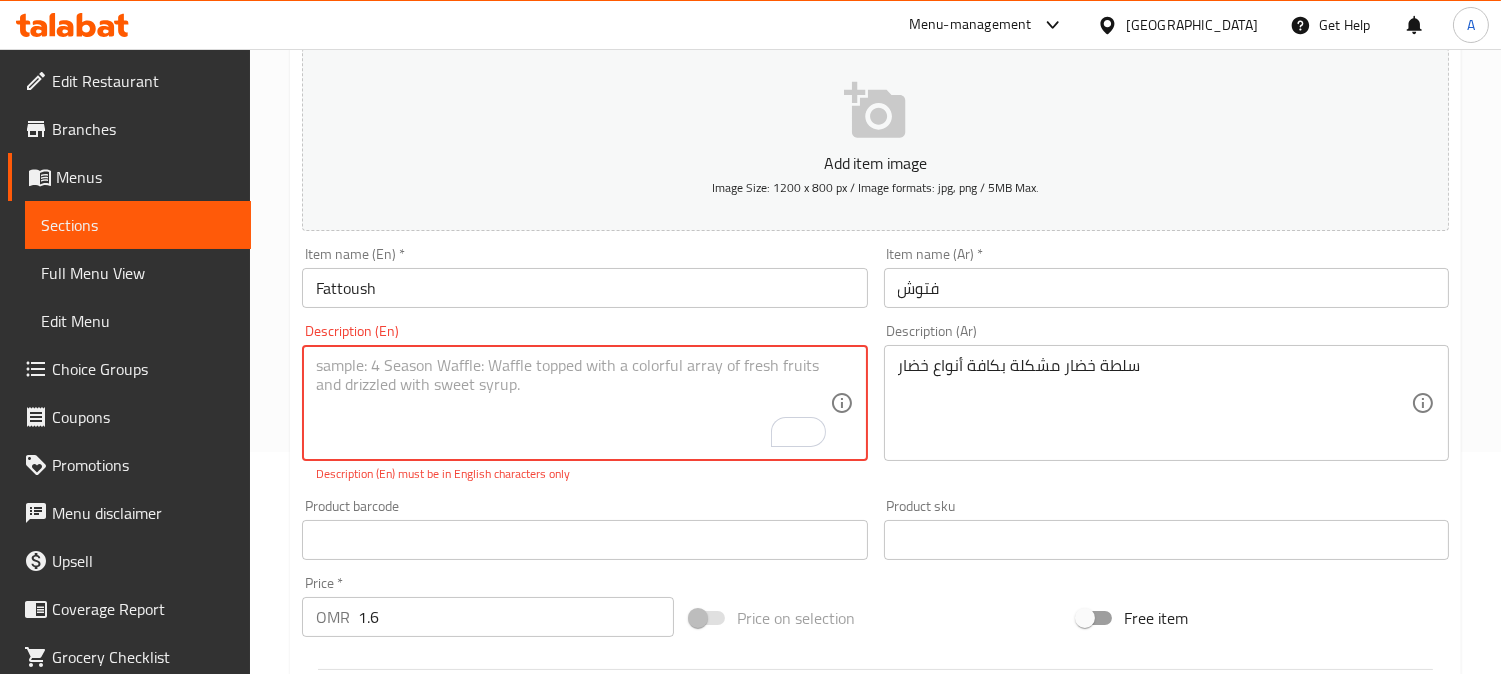 paste on "Salad made with mixed greens, vegetables, and crispy pieces of toasted bread." 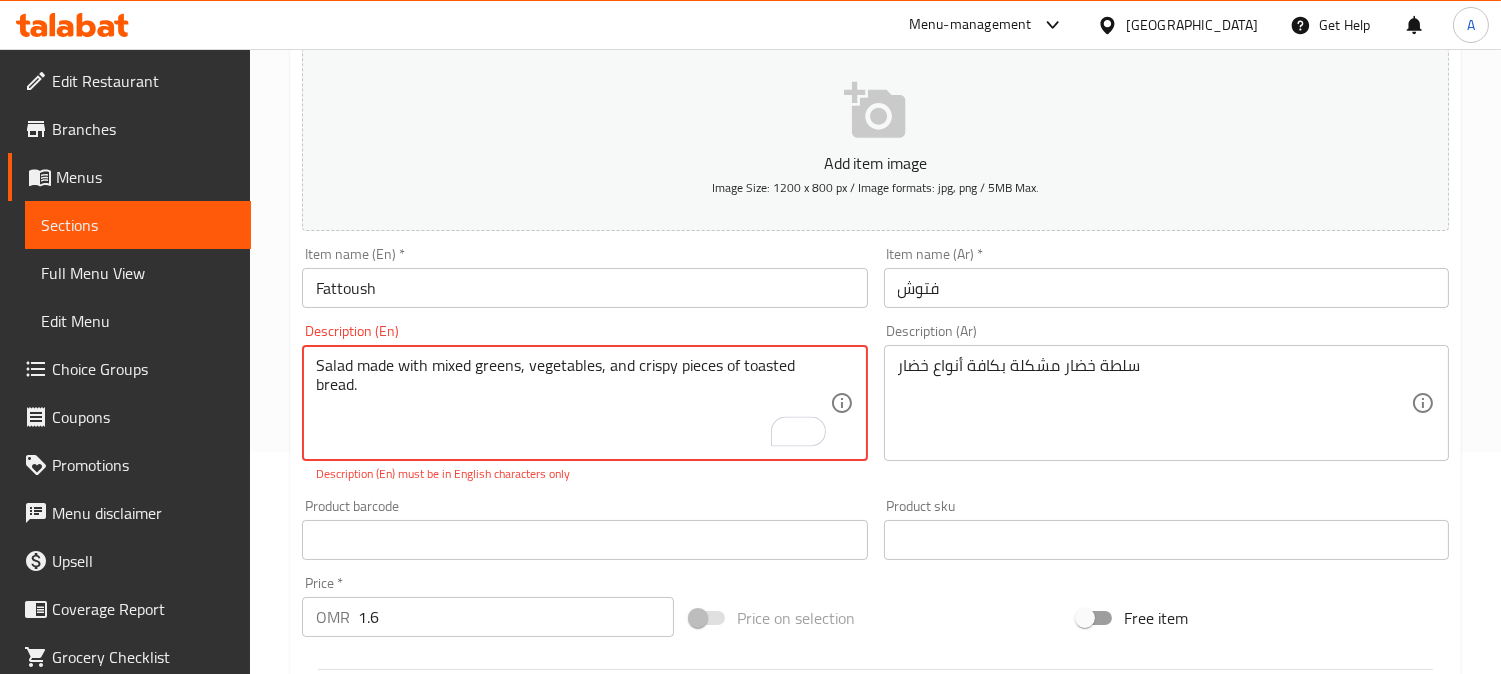 type on "Salad made with mixed greens, vegetables, and crispy pieces of toasted bread." 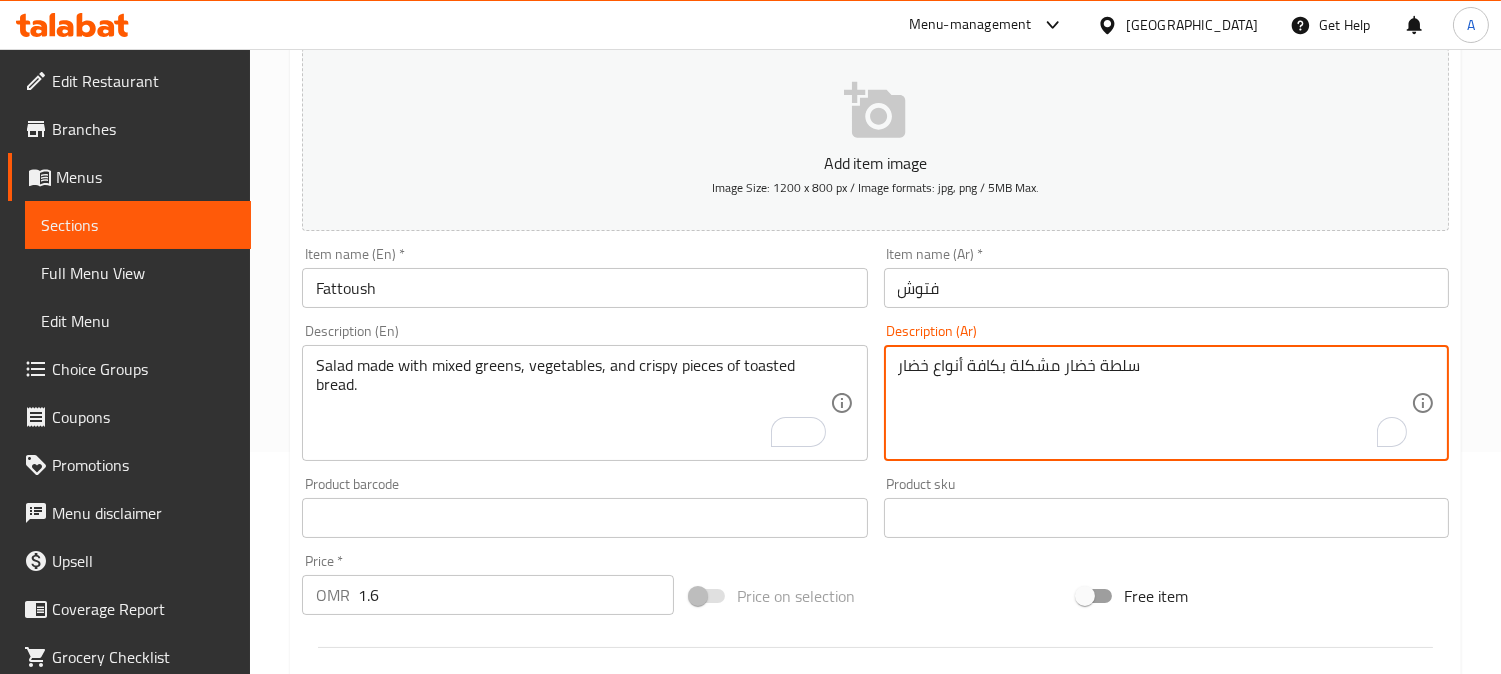 click on "سلطة خضار مشكلة بكافة أنواع خضار" at bounding box center [1154, 403] 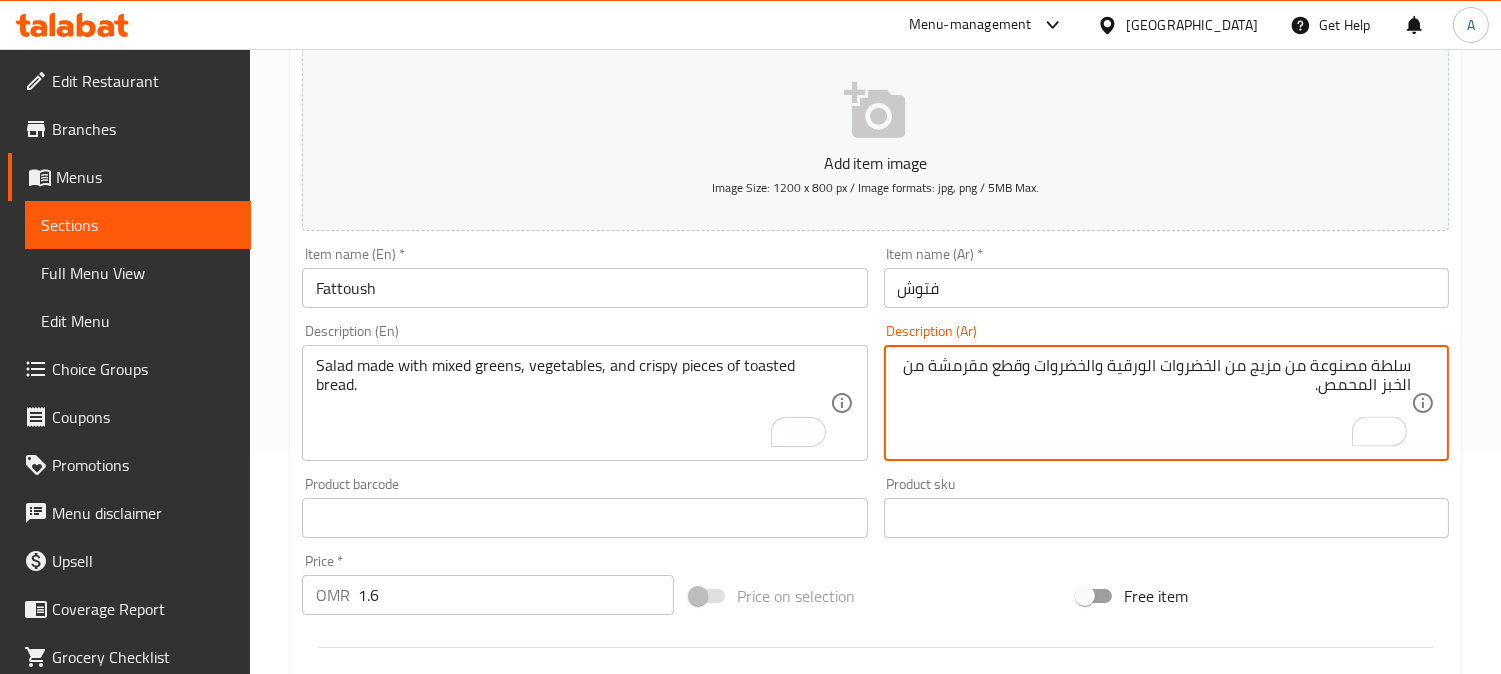 type on "سلطة مصنوعة من مزيج من الخضروات الورقية والخضروات وقطع مقرمشة من الخبز المحمص." 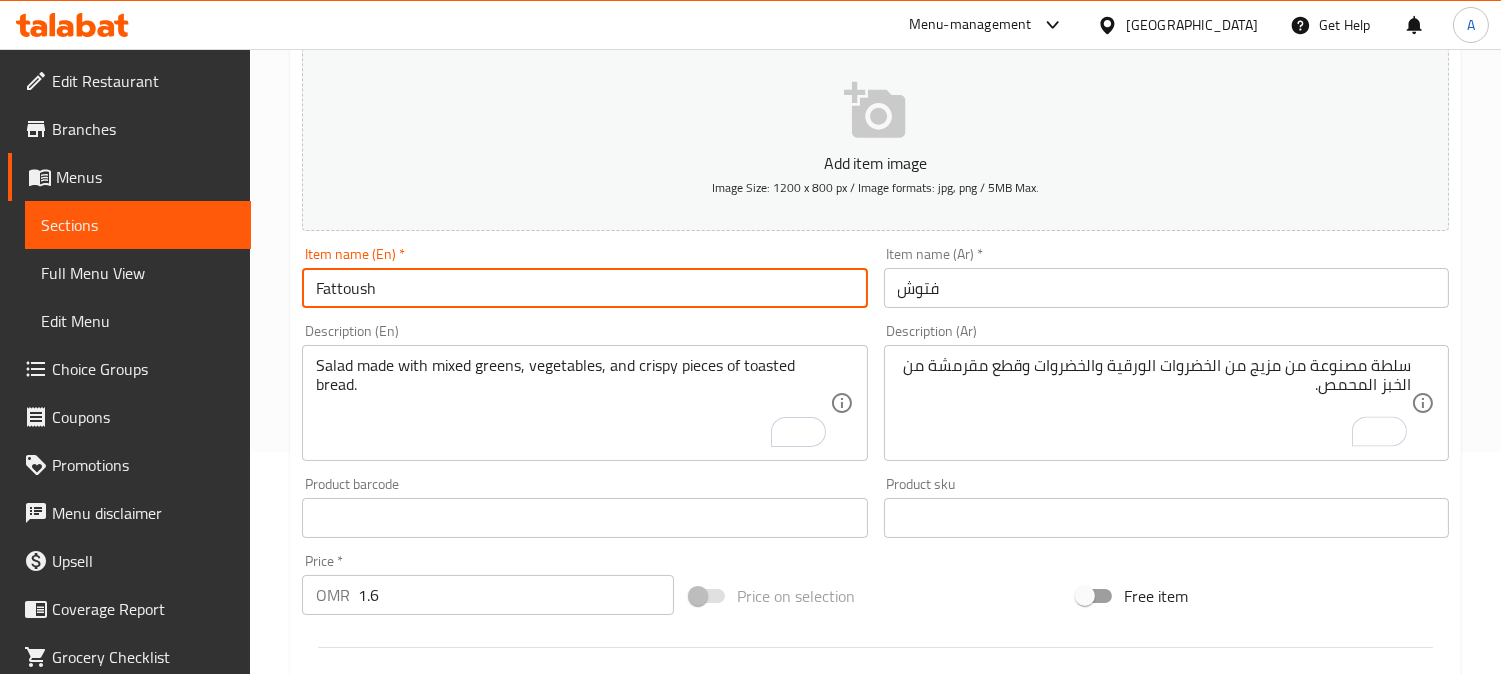 click on "Update" at bounding box center (439, 1104) 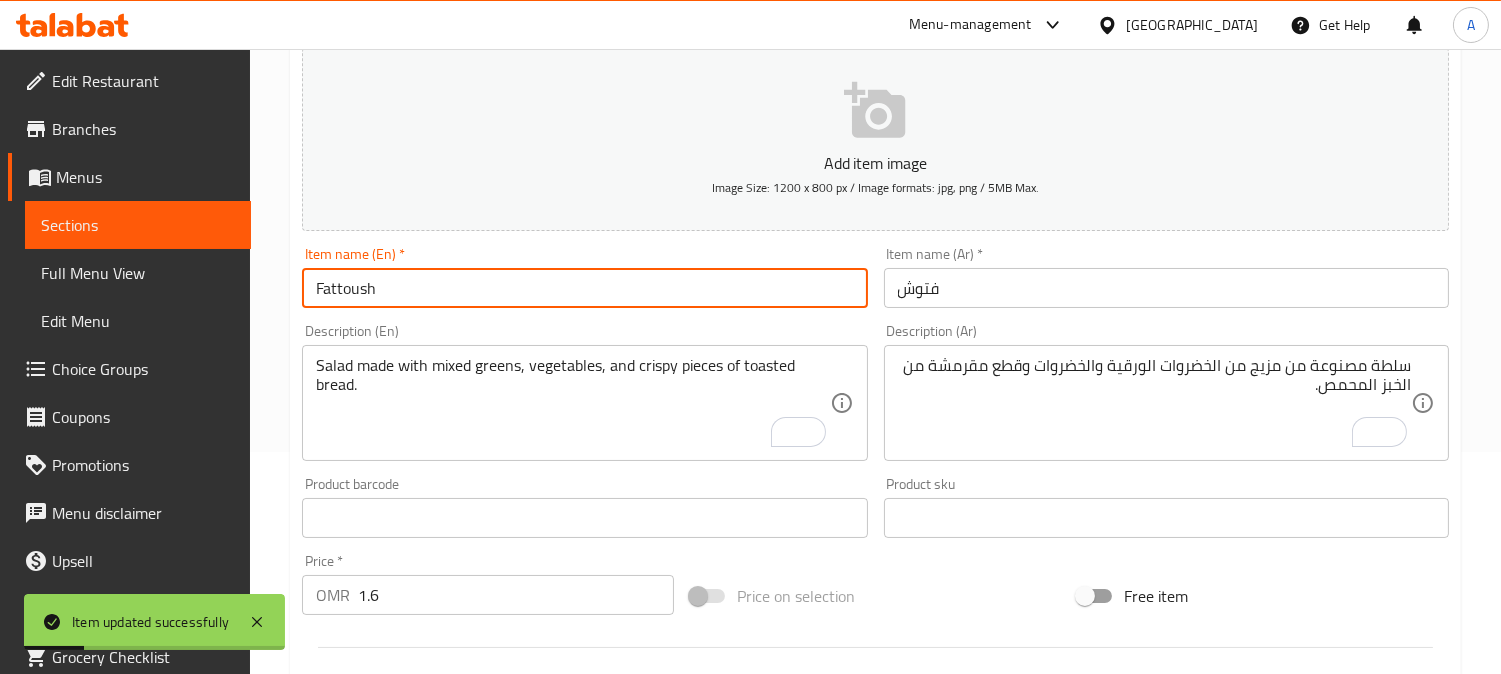 click on "Fattoush" at bounding box center [584, 288] 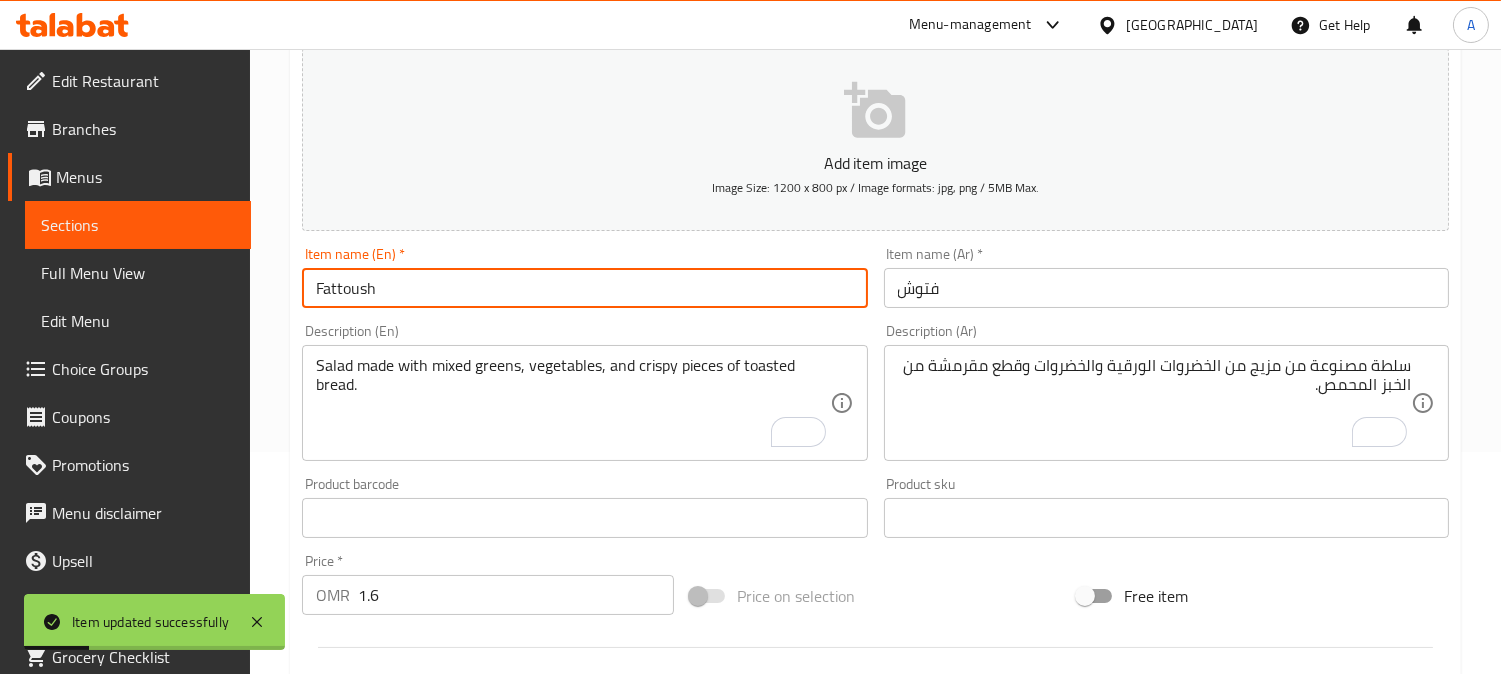 click on "Fattoush" at bounding box center [584, 288] 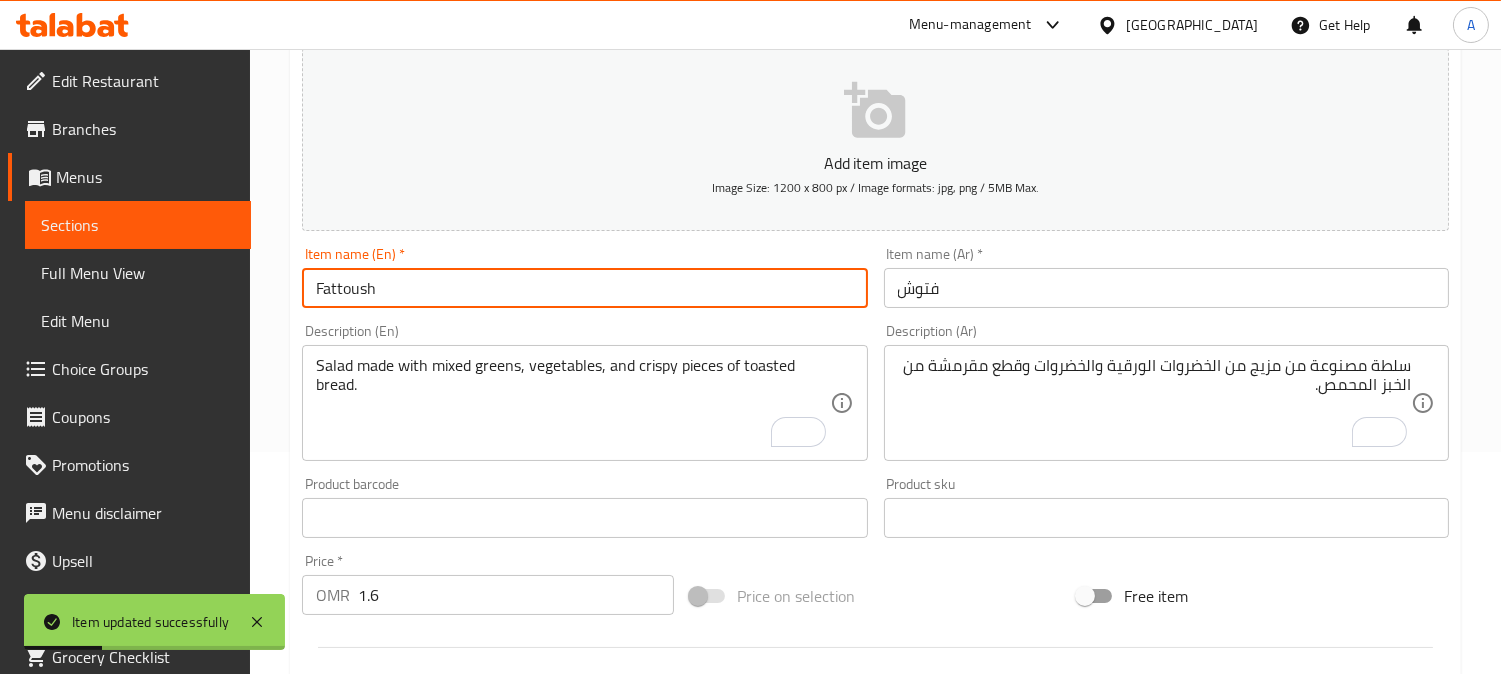 click on "فتوش" at bounding box center [1166, 288] 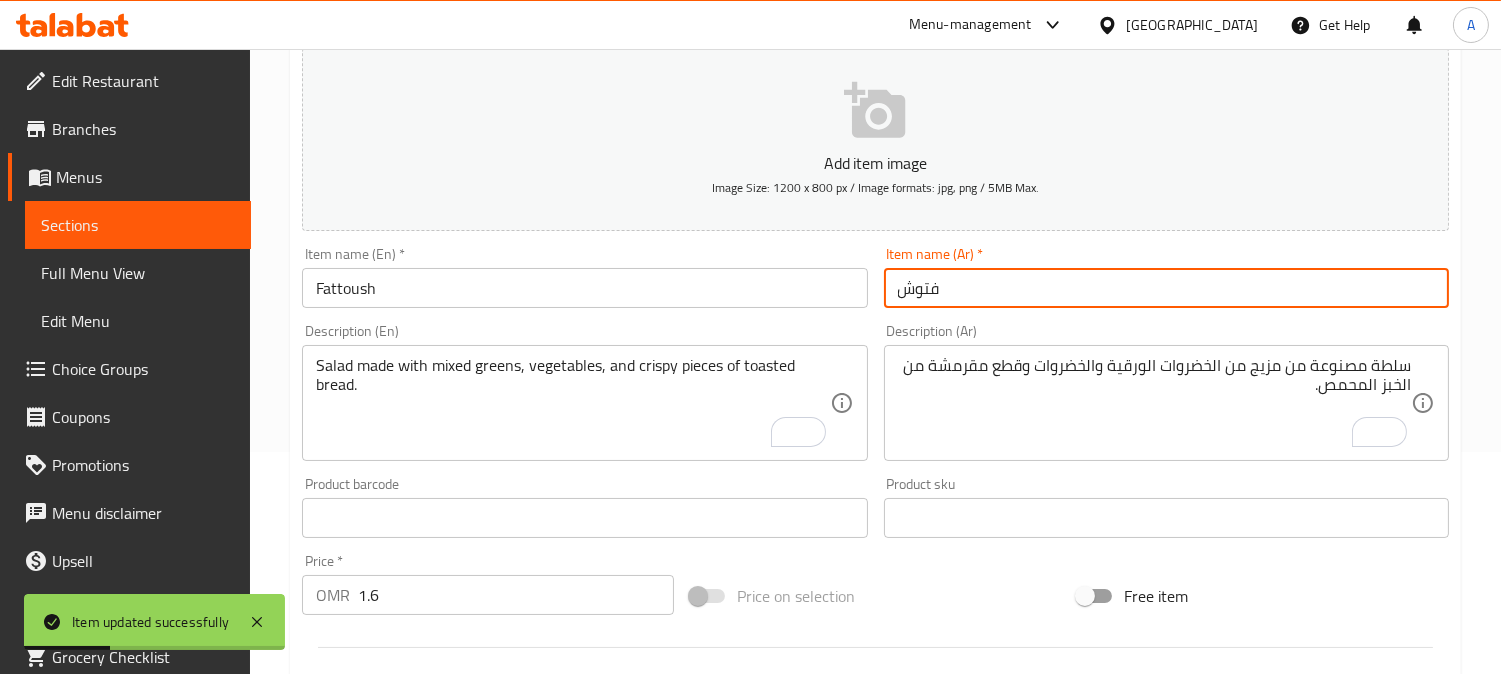 click on "فتوش" at bounding box center [1166, 288] 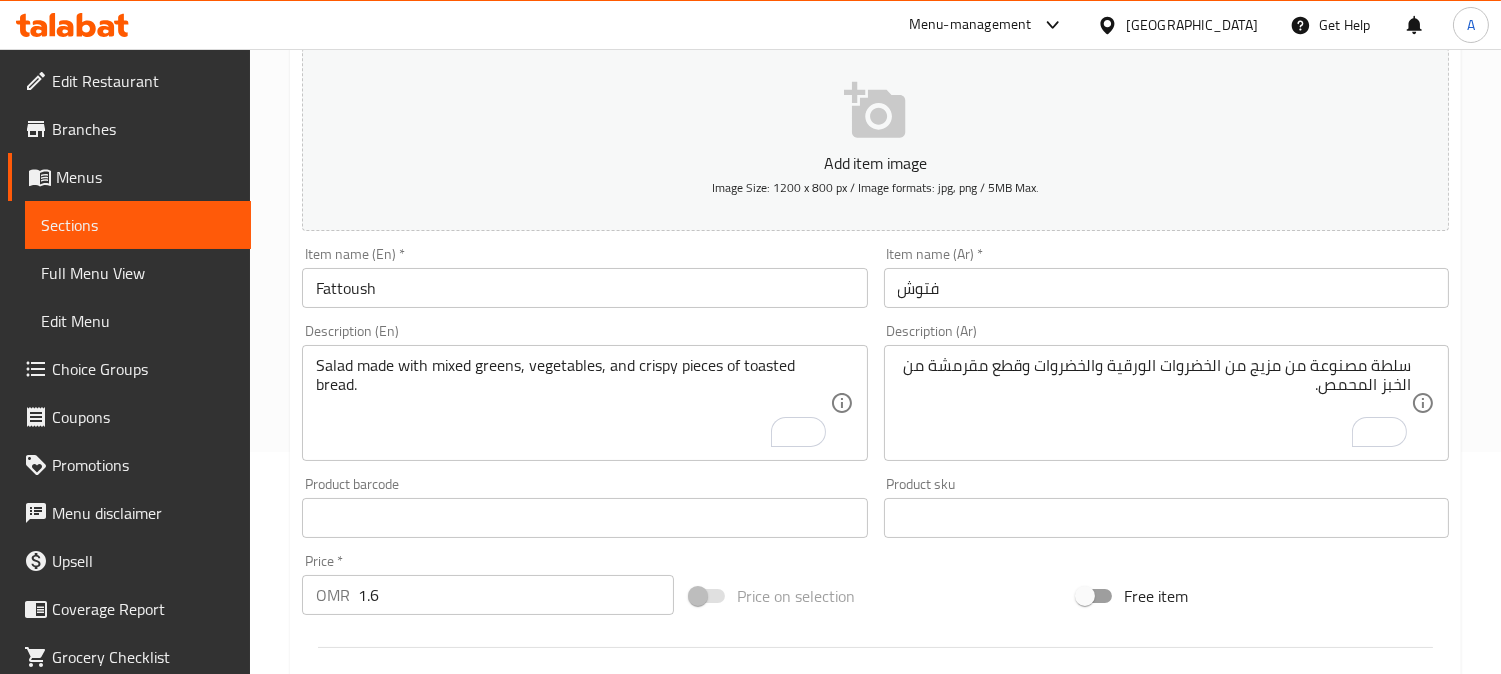 click on "Home / Restaurants management / Menus / Sections / item / update Appetizers  section Update Fattoush Add item image Image Size: 1200 x 800 px / Image formats: jpg, png / 5MB Max. Item name (En)   * Fattoush Item name (En)  * Item name (Ar)   * فتوش Item name (Ar)  * Description (En) Salad made with mixed greens, vegetables, and crispy pieces of toasted bread. Description (En) Description (Ar) سلطة مصنوعة من مزيج من الخضروات الورقية والخضروات وقطع مقرمشة من الخبز المحمص. Description (Ar) Product barcode Product barcode Product sku Product sku Price   * OMR 1.6 Price  * Price on selection Free item Start Date Start Date End Date End Date Available Days SU MO TU WE TH FR SA Available from ​ ​ Available to ​ ​ Status Active Inactive Exclude from GEM Variations & Choices Add variant ASSIGN CHOICE GROUP Update" at bounding box center [875, 509] 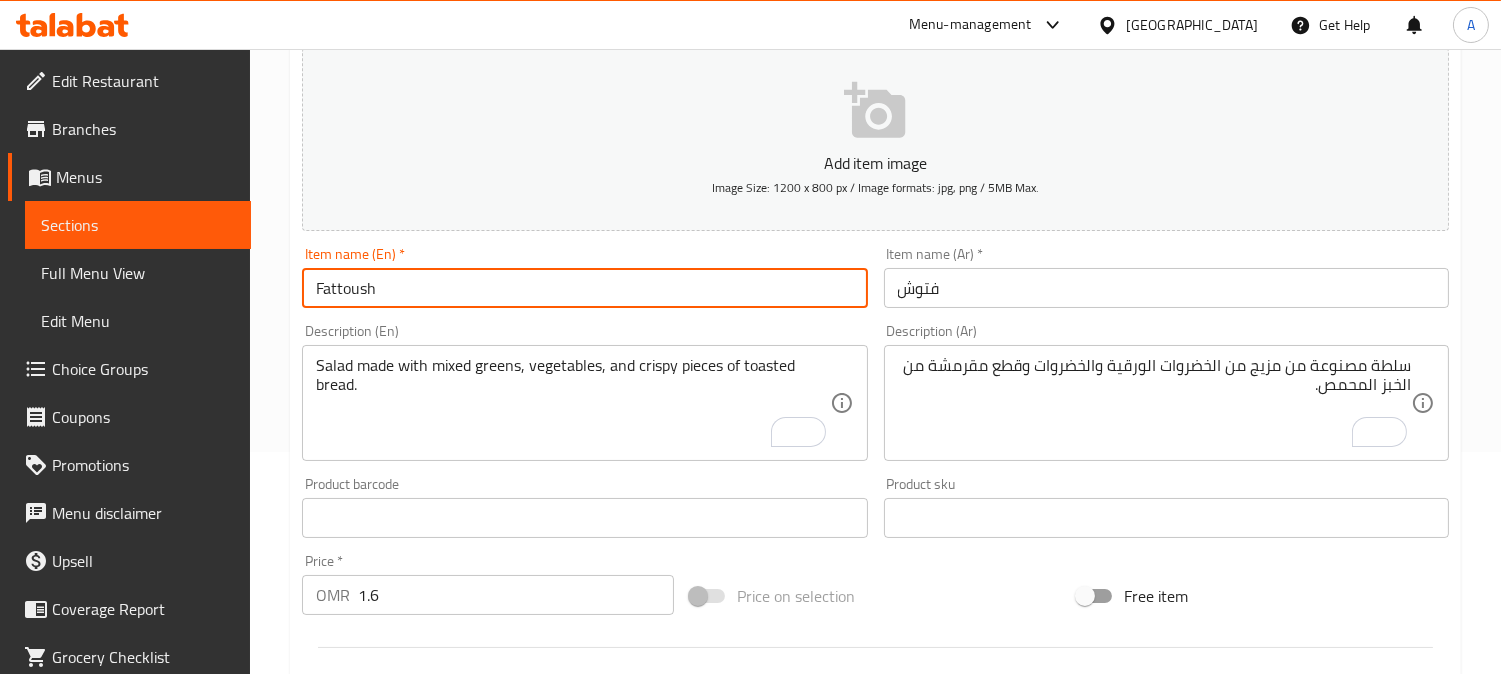 click on "Update" at bounding box center [439, 1104] 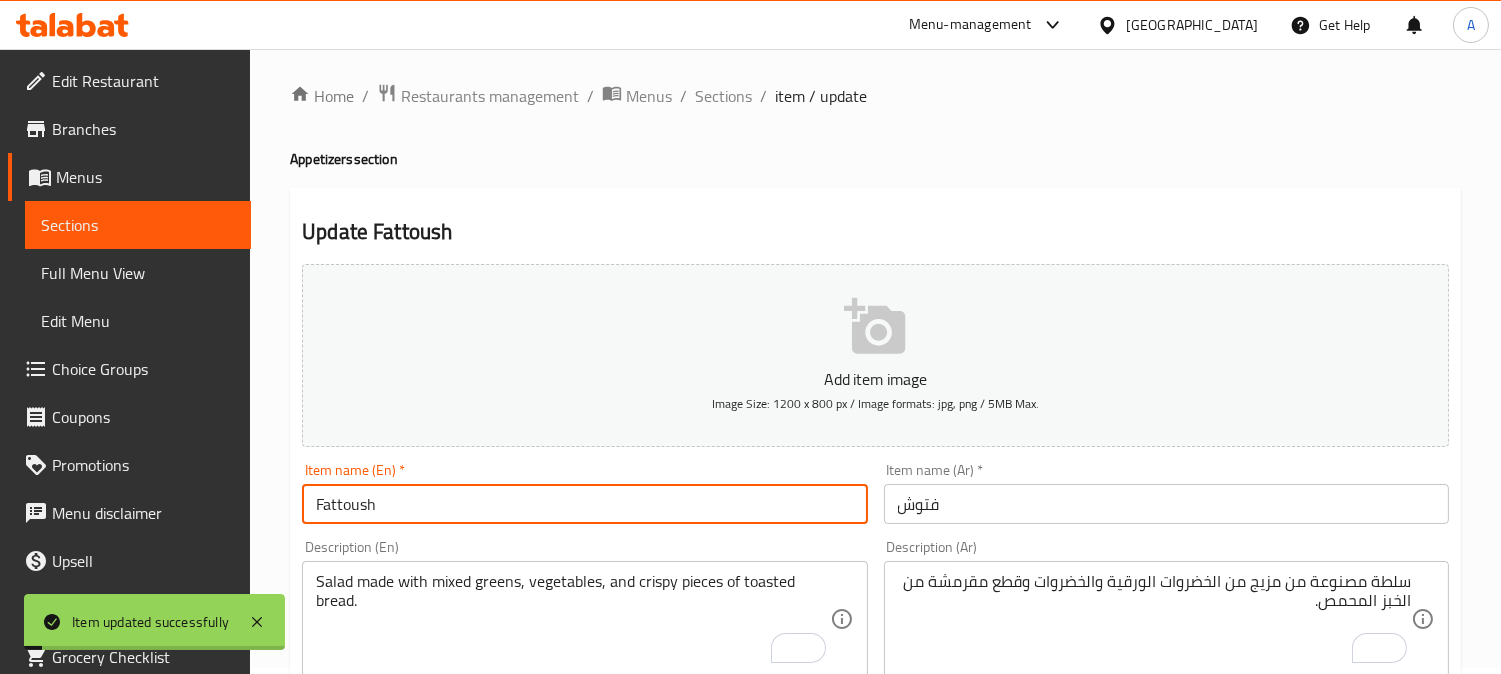 scroll, scrollTop: 0, scrollLeft: 0, axis: both 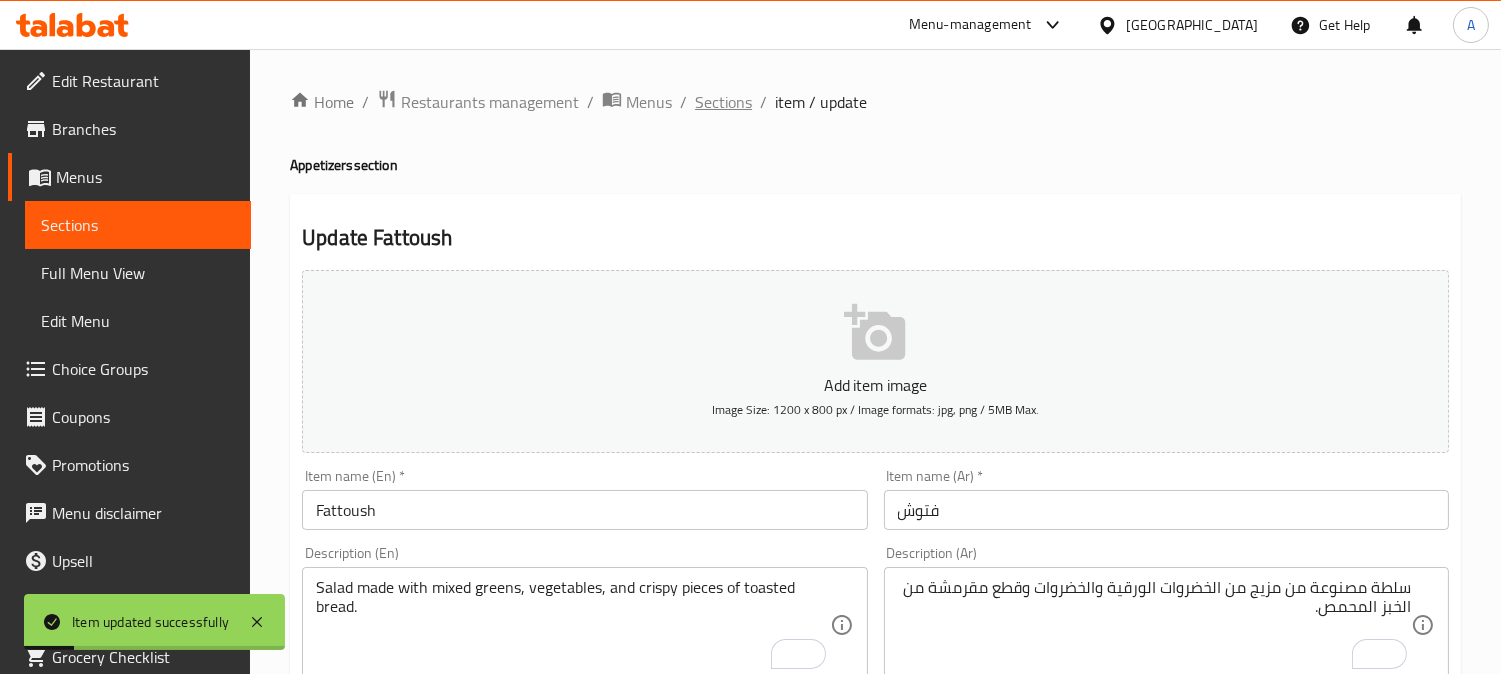 click on "Sections" at bounding box center (723, 102) 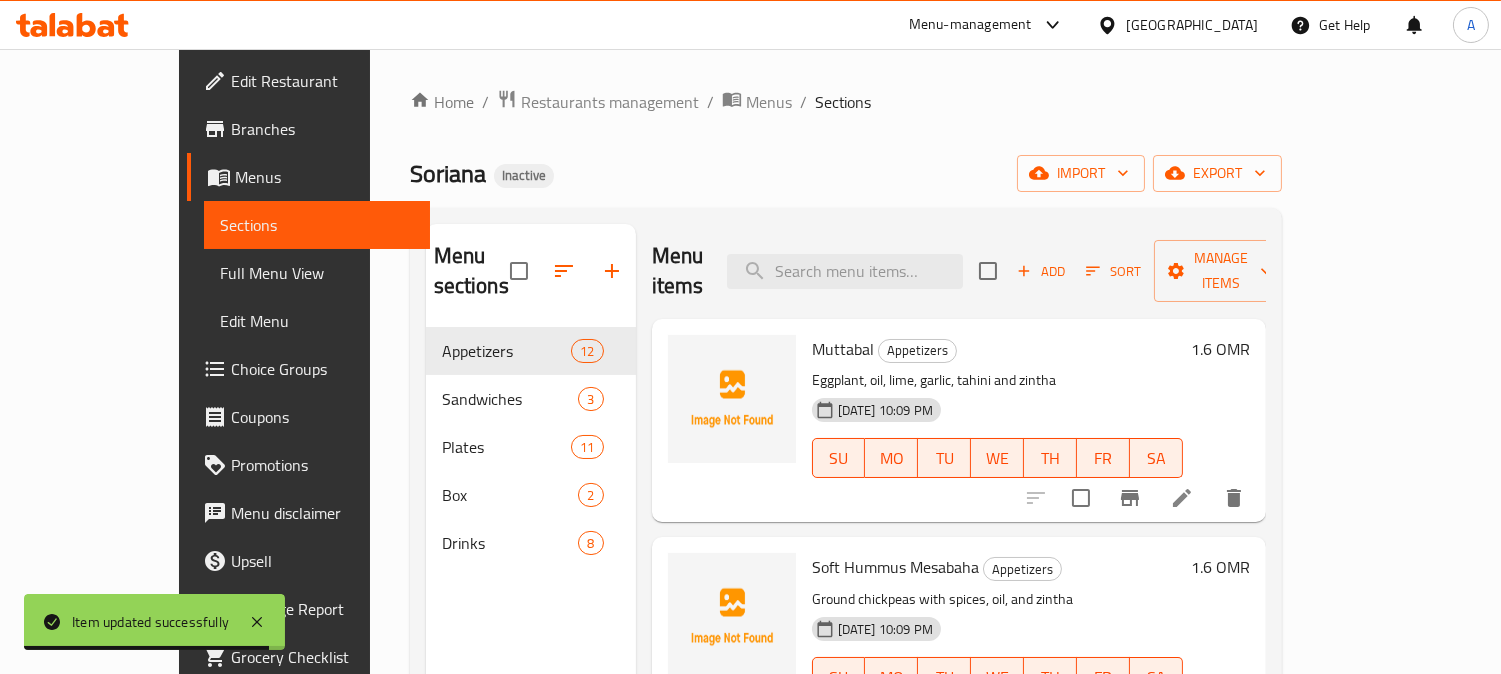click on "Menus" at bounding box center (308, 177) 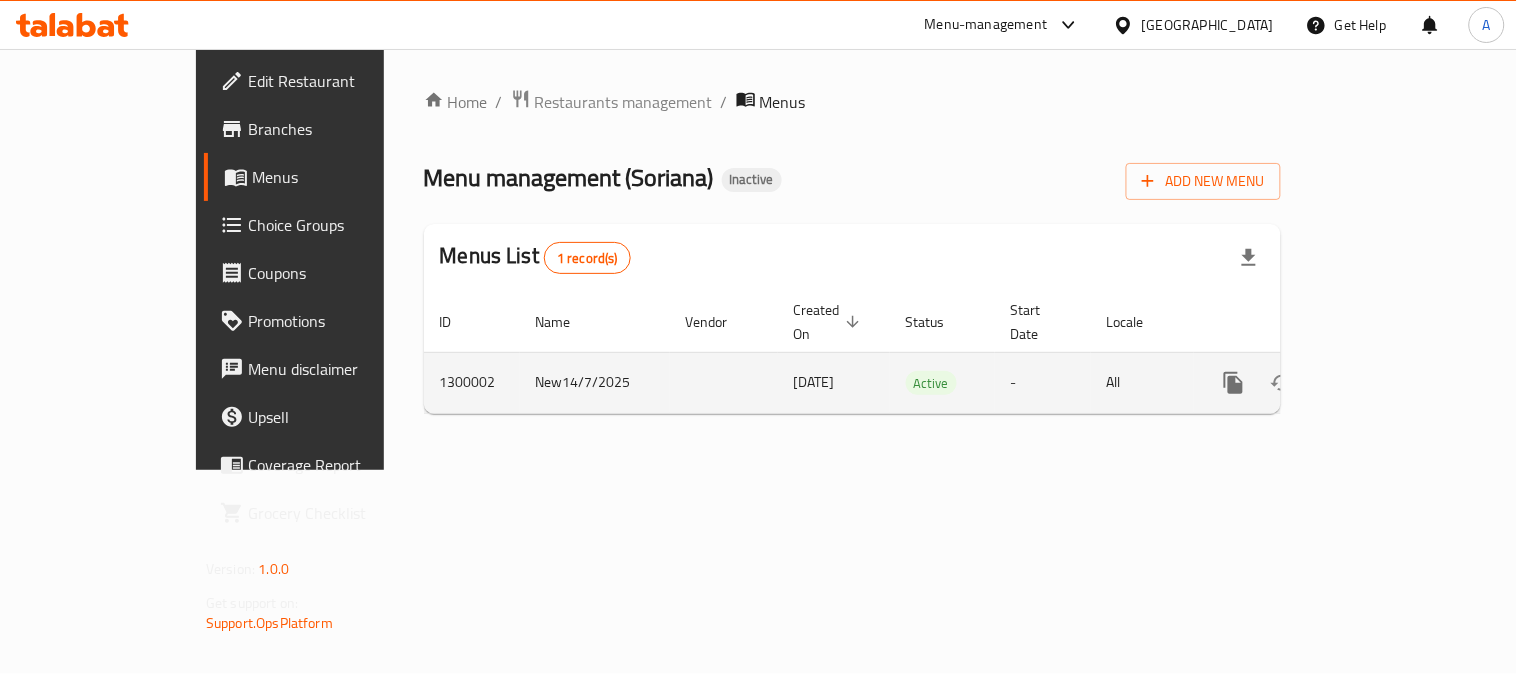 click 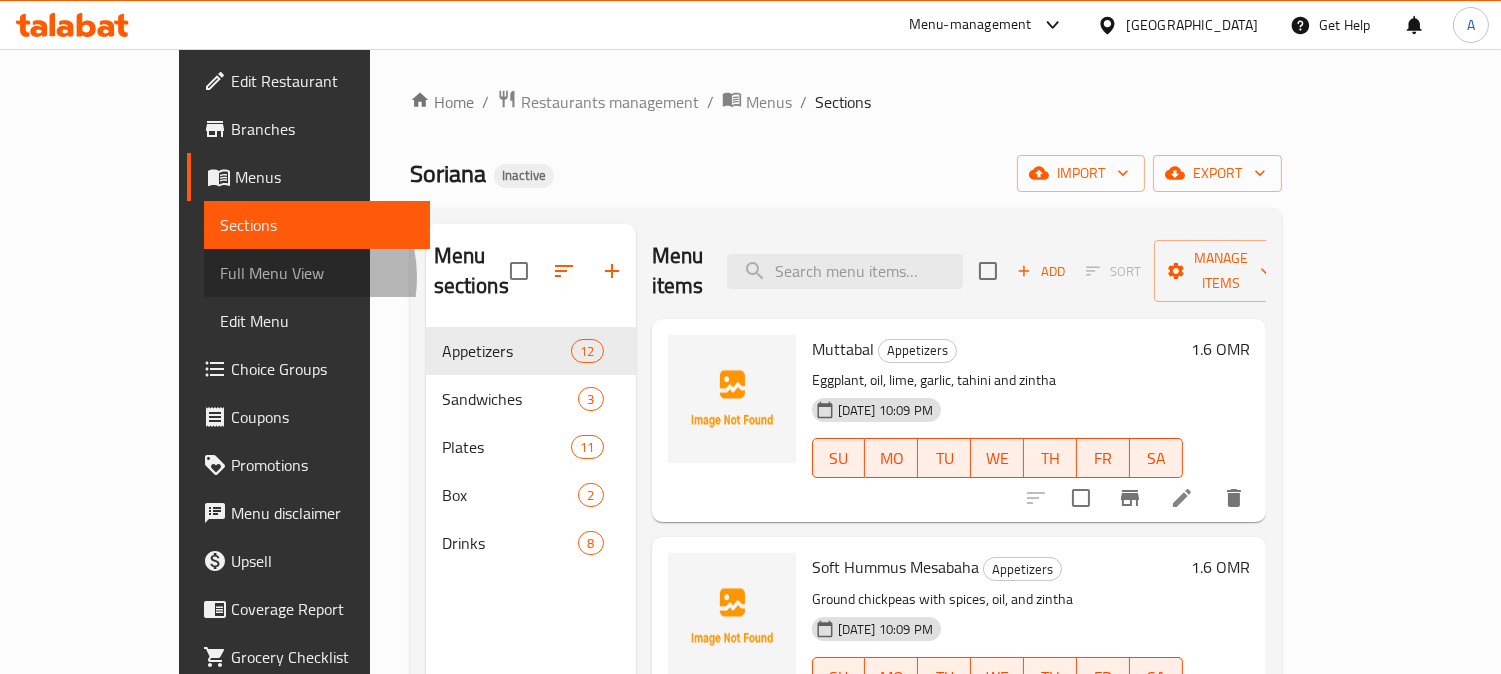 click on "Full Menu View" at bounding box center [317, 273] 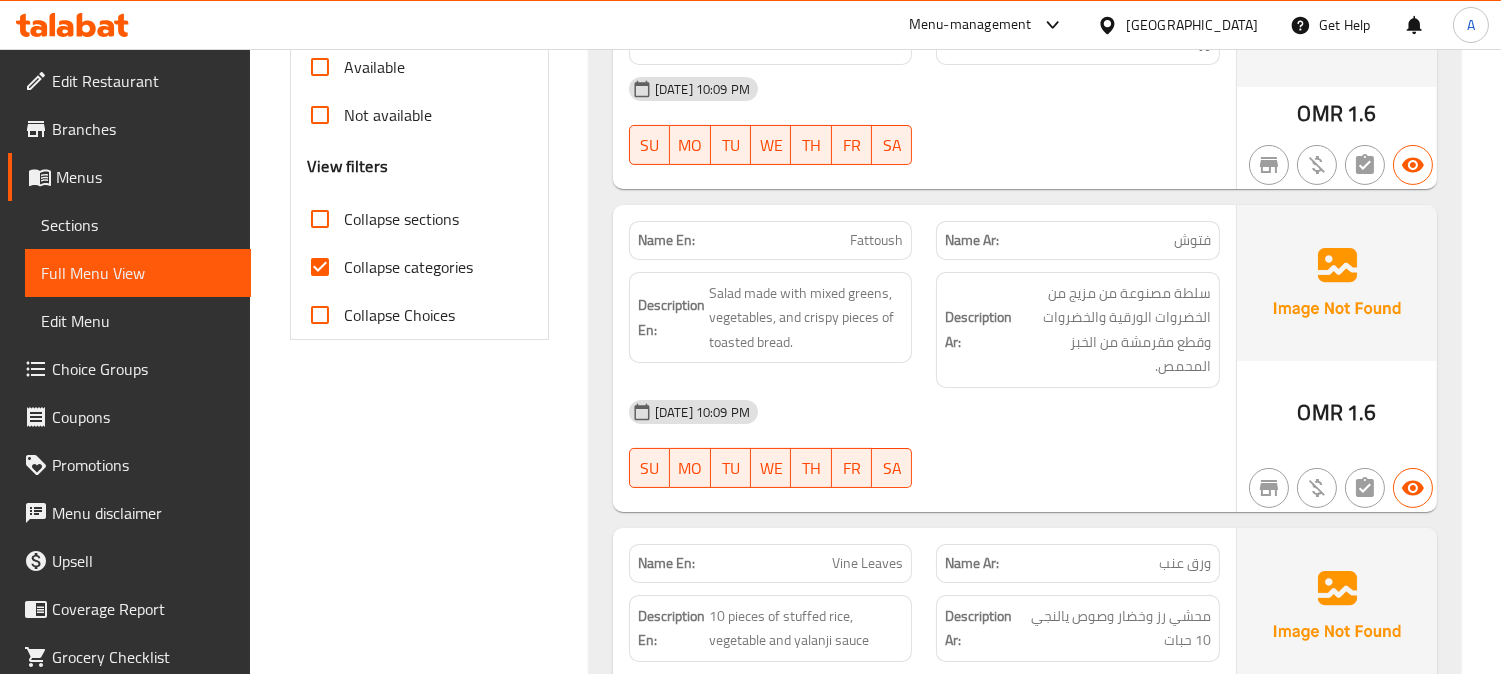 scroll, scrollTop: 888, scrollLeft: 0, axis: vertical 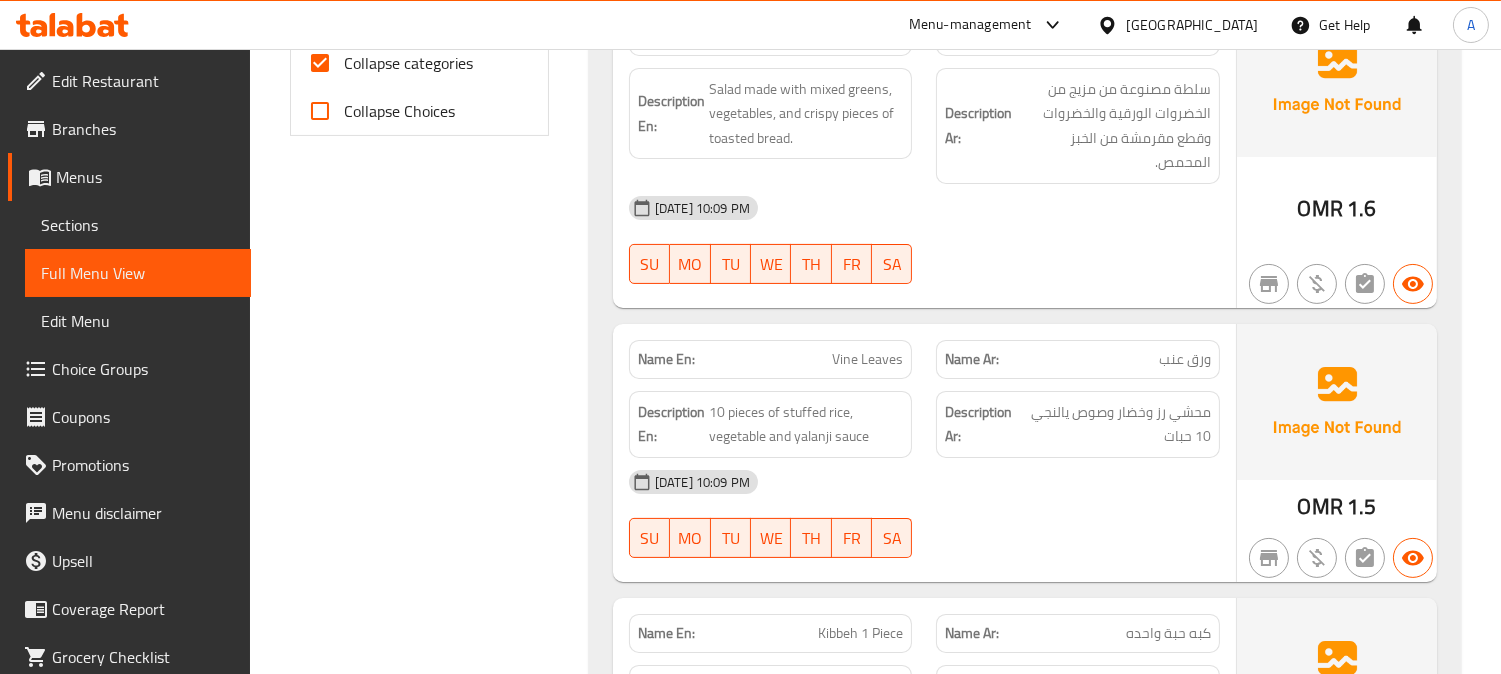 click on "Collapse categories" at bounding box center (320, 63) 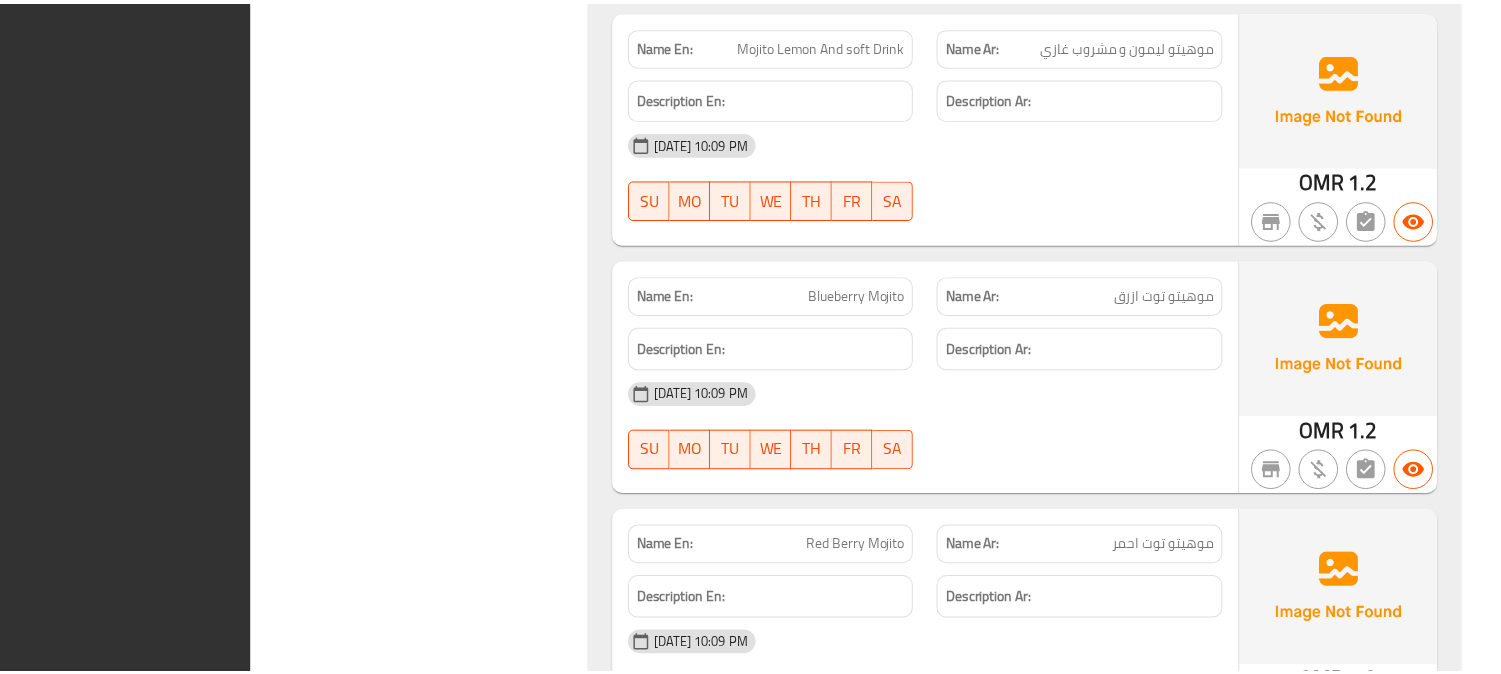scroll, scrollTop: 10248, scrollLeft: 0, axis: vertical 